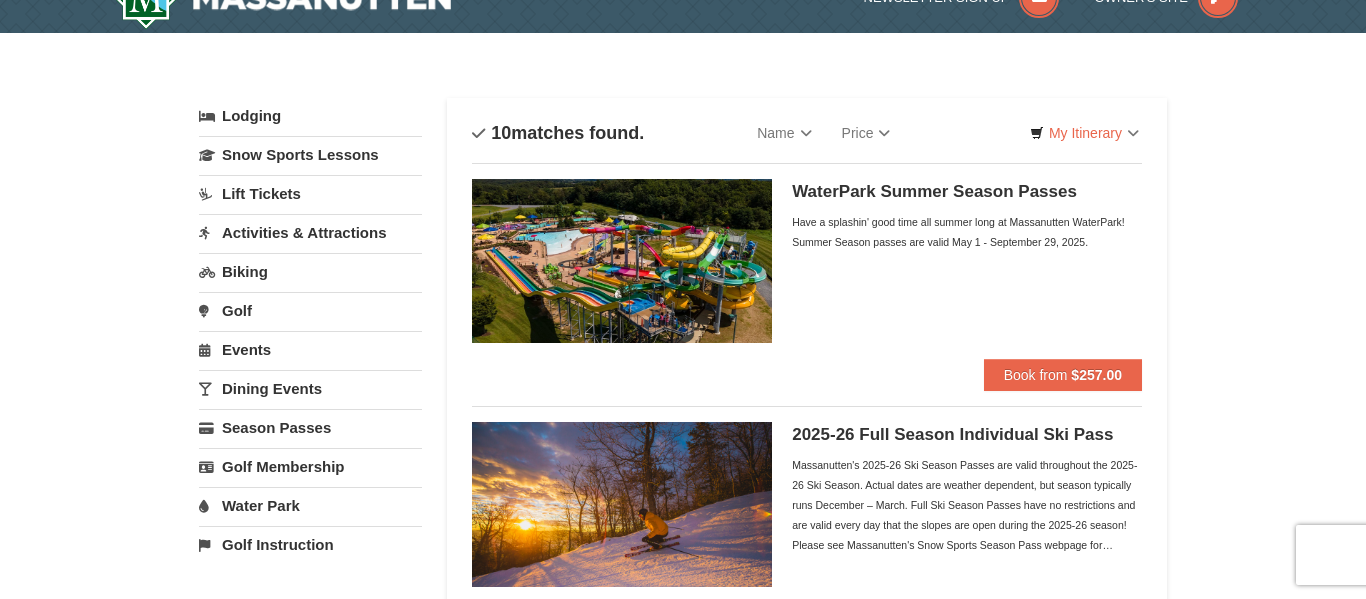 scroll, scrollTop: 39, scrollLeft: 0, axis: vertical 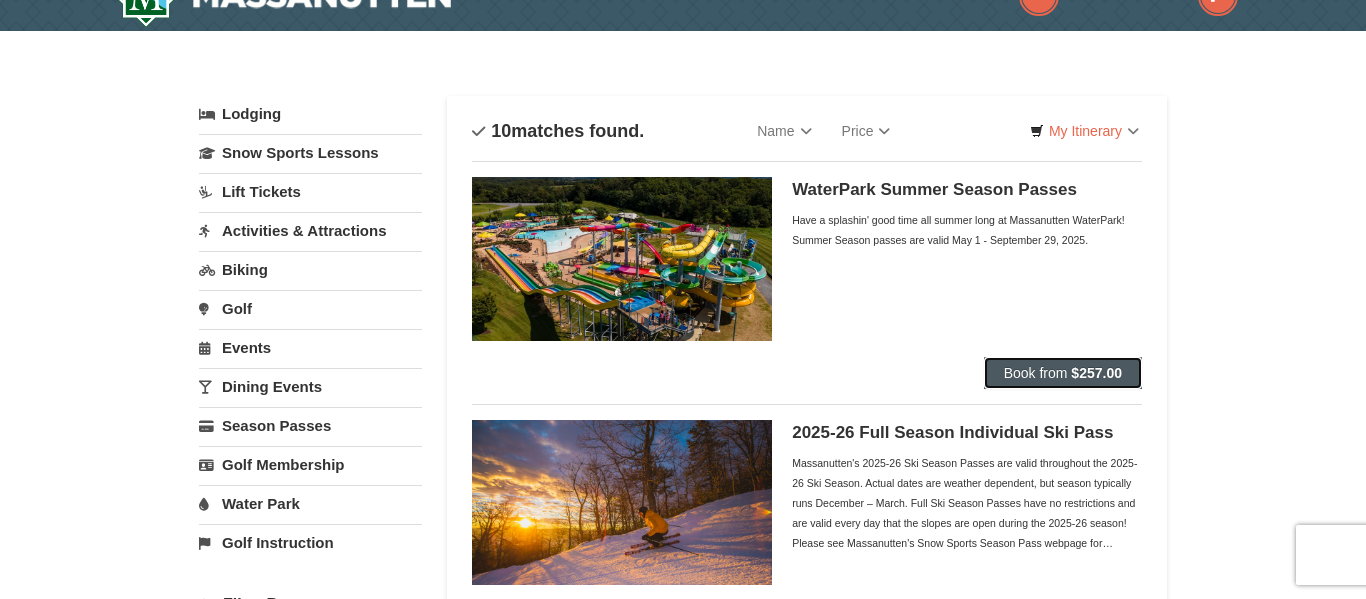 click on "$257.00" at bounding box center (1096, 373) 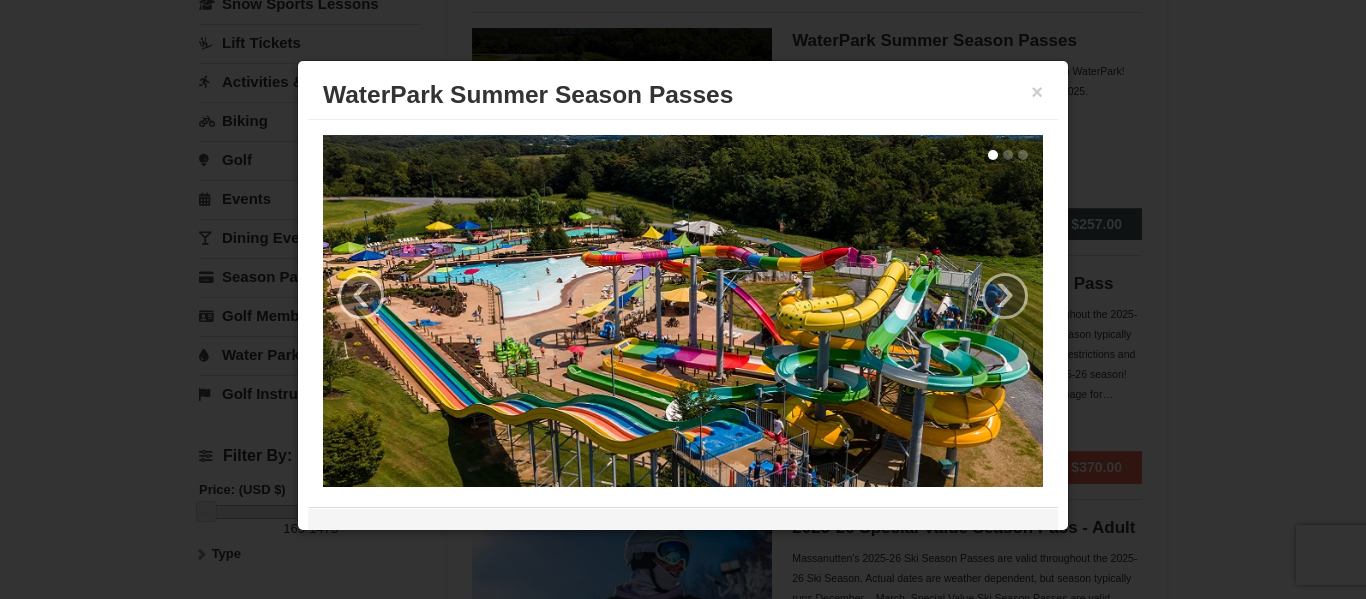 scroll, scrollTop: 197, scrollLeft: 0, axis: vertical 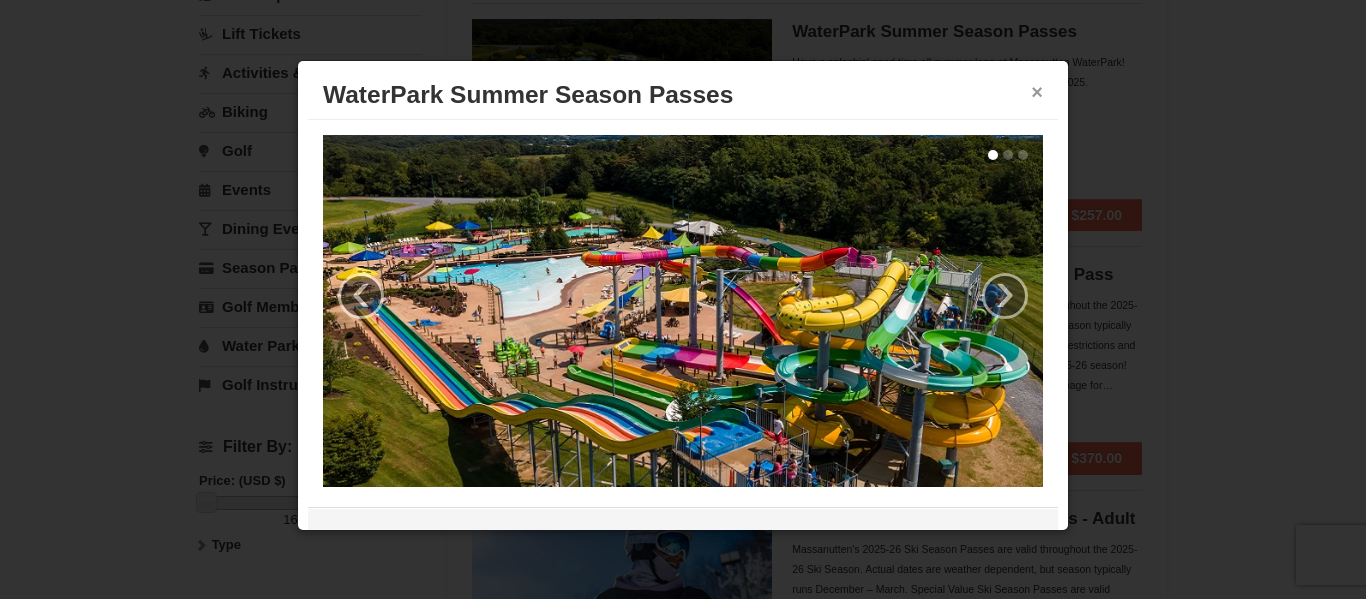 click on "×" at bounding box center (1037, 92) 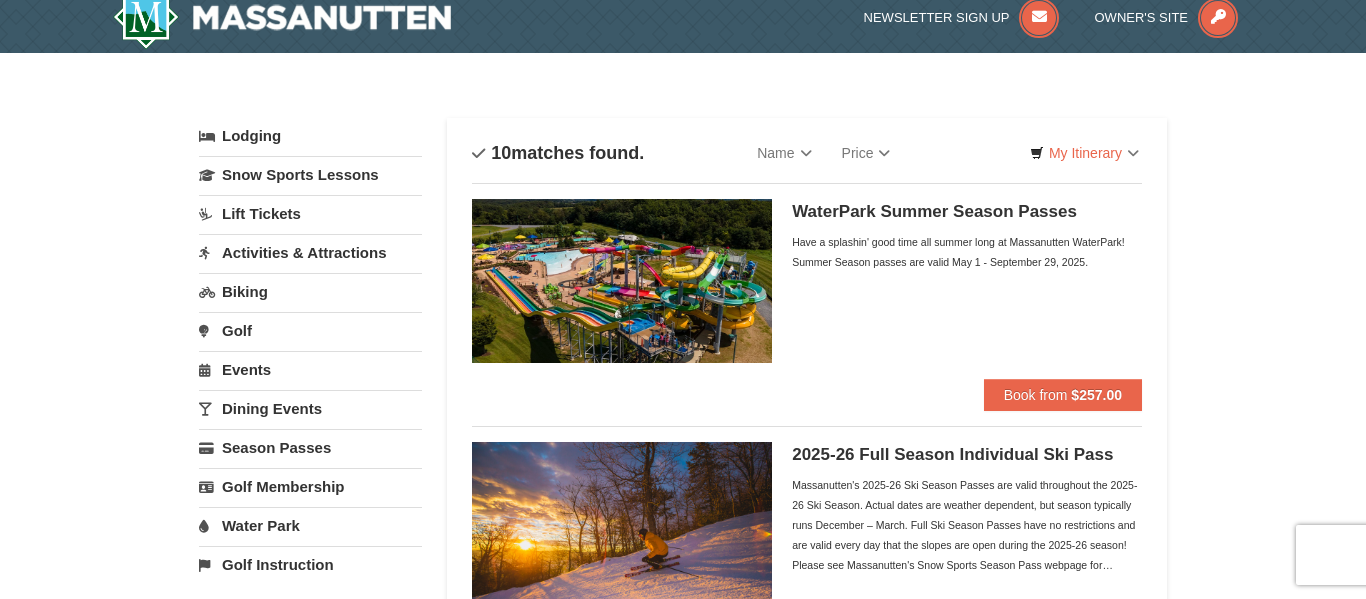 scroll, scrollTop: 0, scrollLeft: 0, axis: both 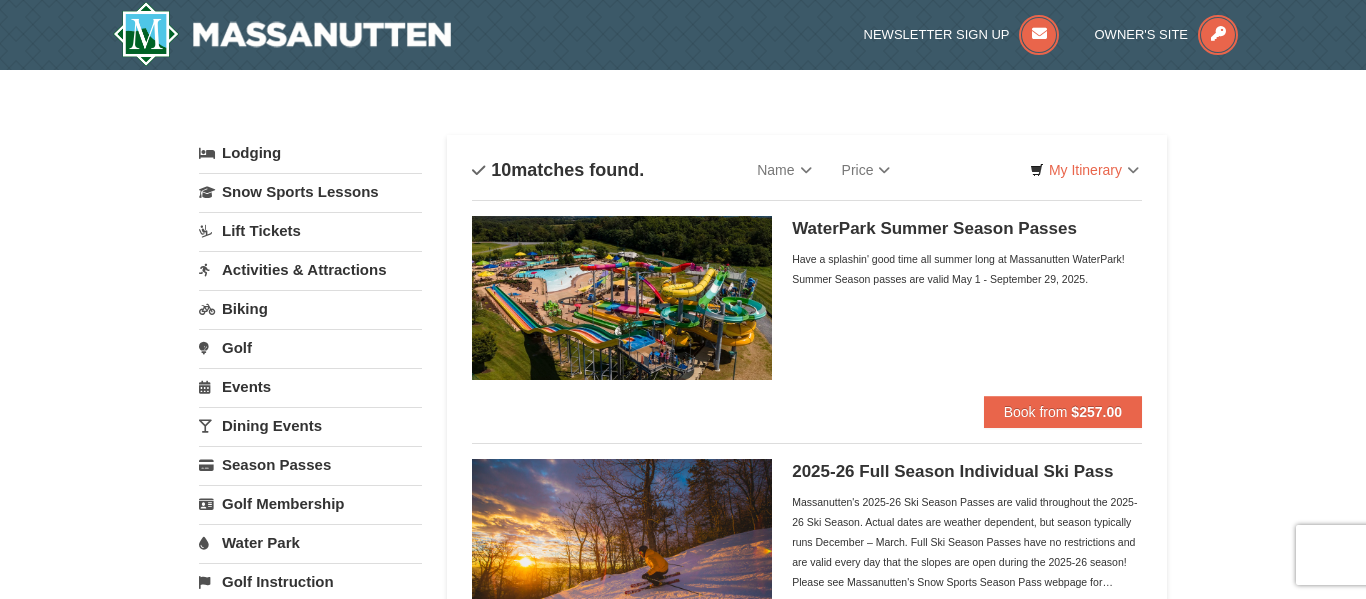 click on "Lift Tickets" at bounding box center (310, 230) 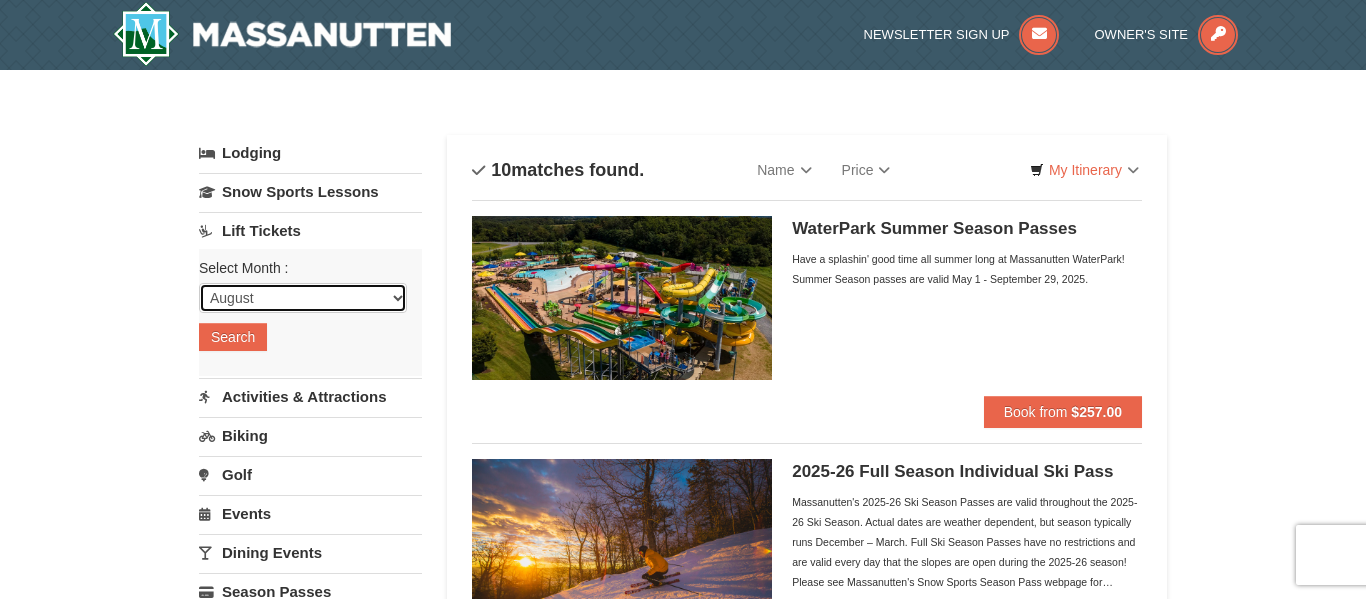 click on "August  September  October  November  December  January  February  March  April  May  June  July" at bounding box center [303, 298] 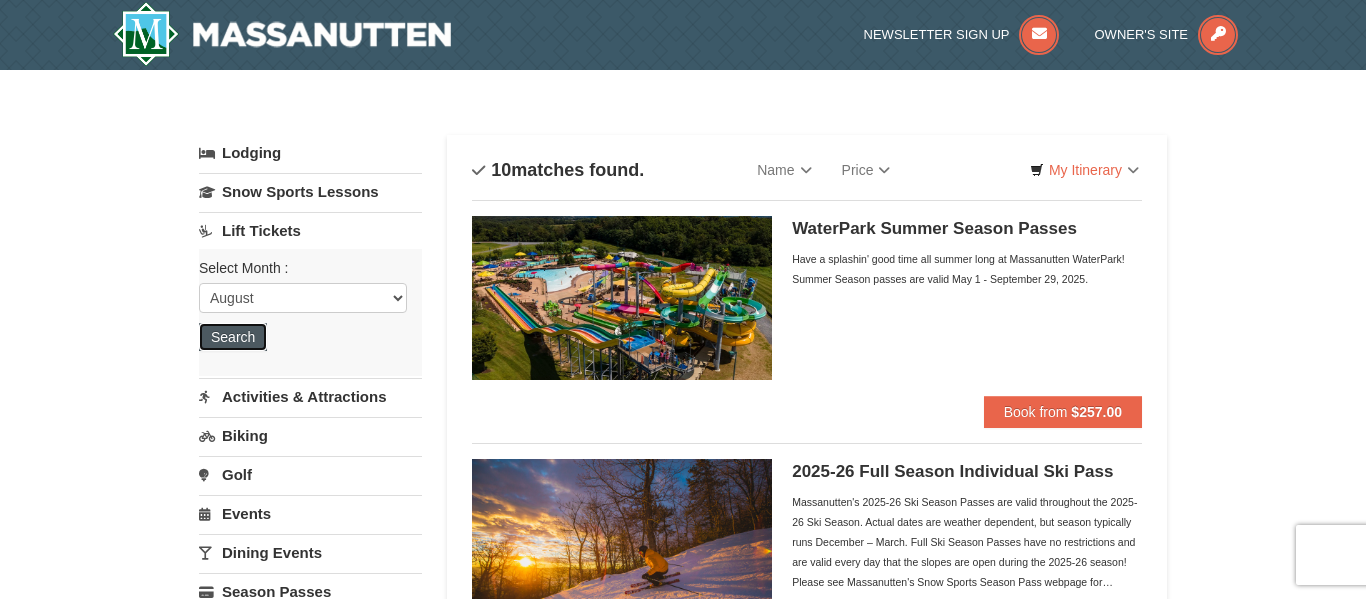 click on "Search" at bounding box center (233, 337) 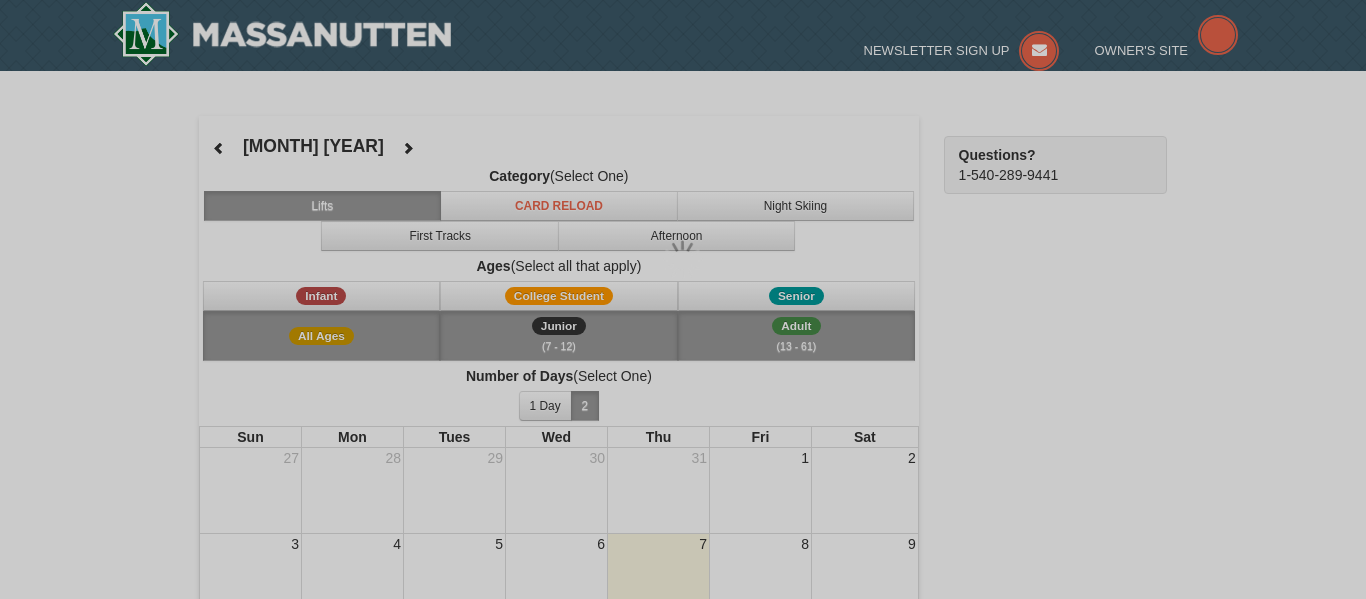 scroll, scrollTop: 0, scrollLeft: 0, axis: both 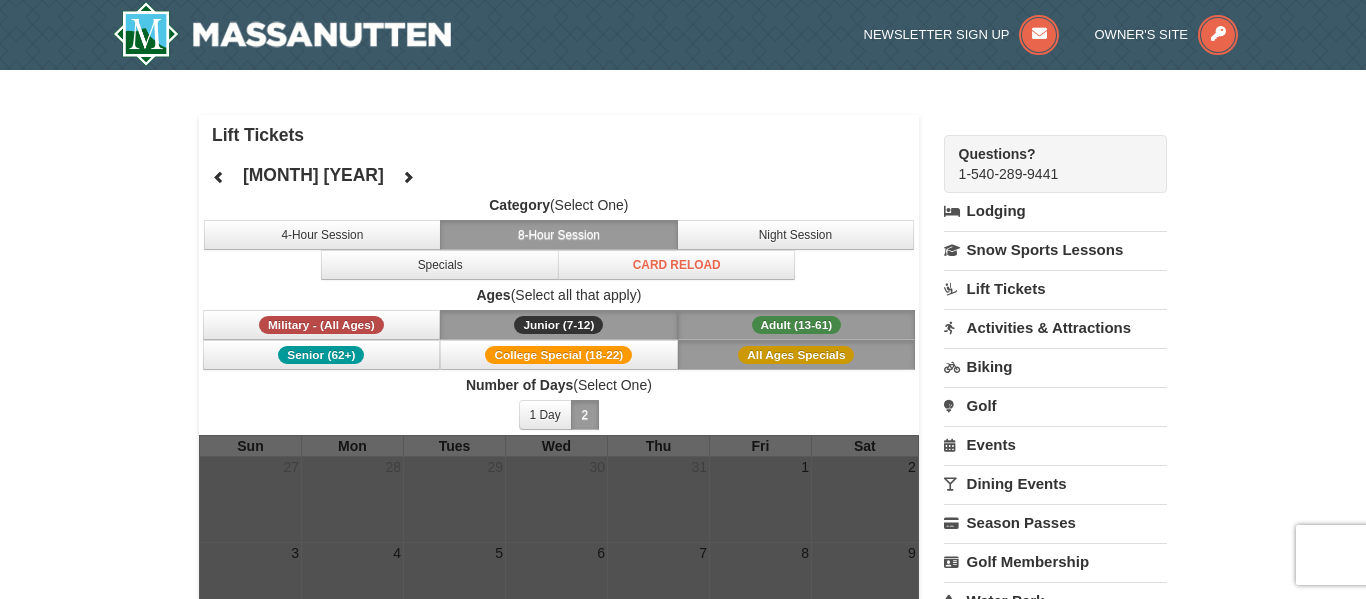 click on "×
Lift Tickets
August 2025
Category (Select One)
4-Hour Session 8-Hour Session Night Session Specials Card Reload
Ages  (Select all that apply)
2" at bounding box center [683, 545] 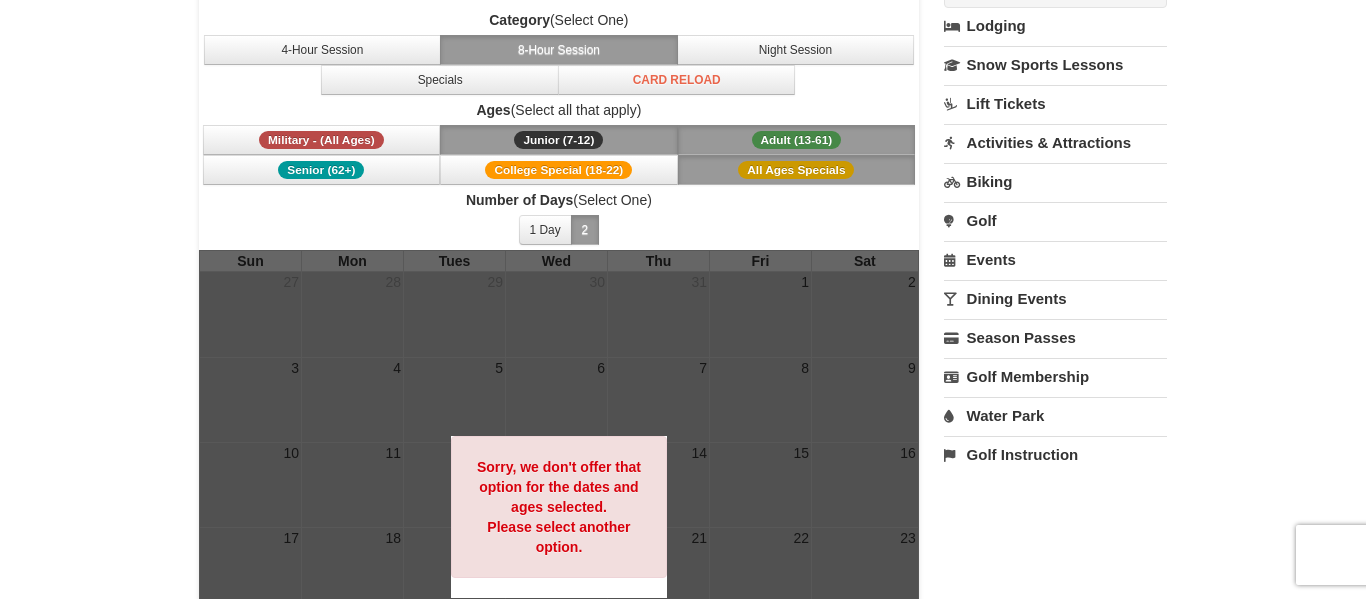 scroll, scrollTop: 186, scrollLeft: 0, axis: vertical 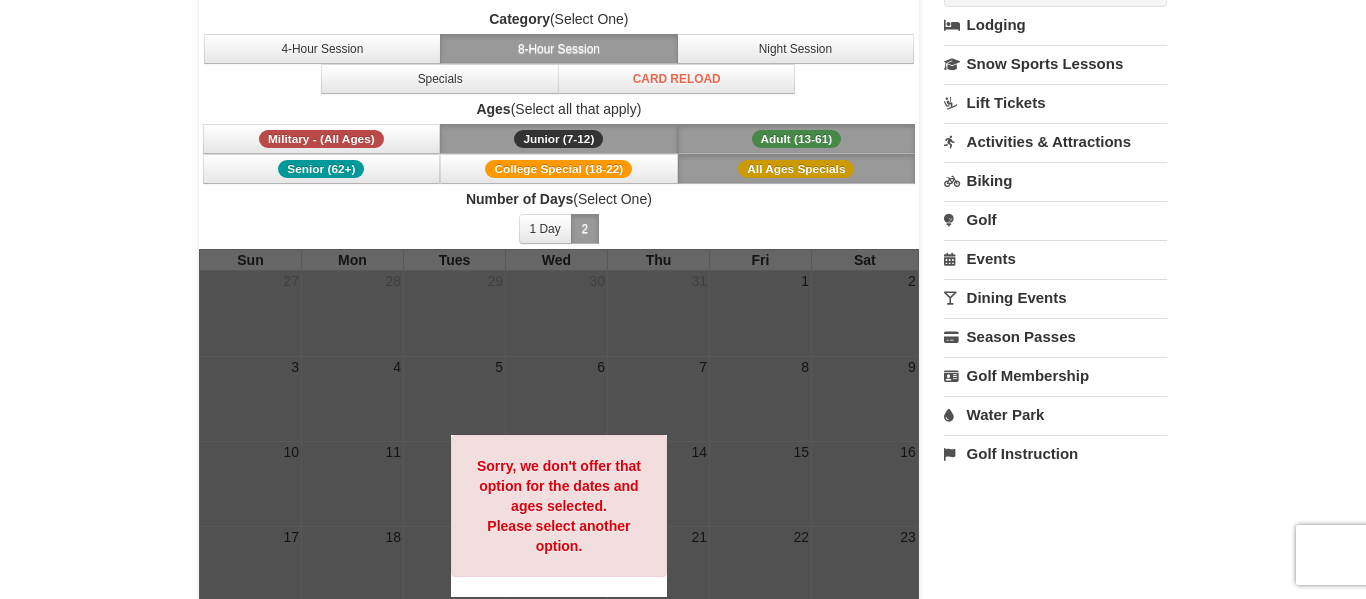 click on "Junior (7-12)
(7 - 12)" at bounding box center (559, 139) 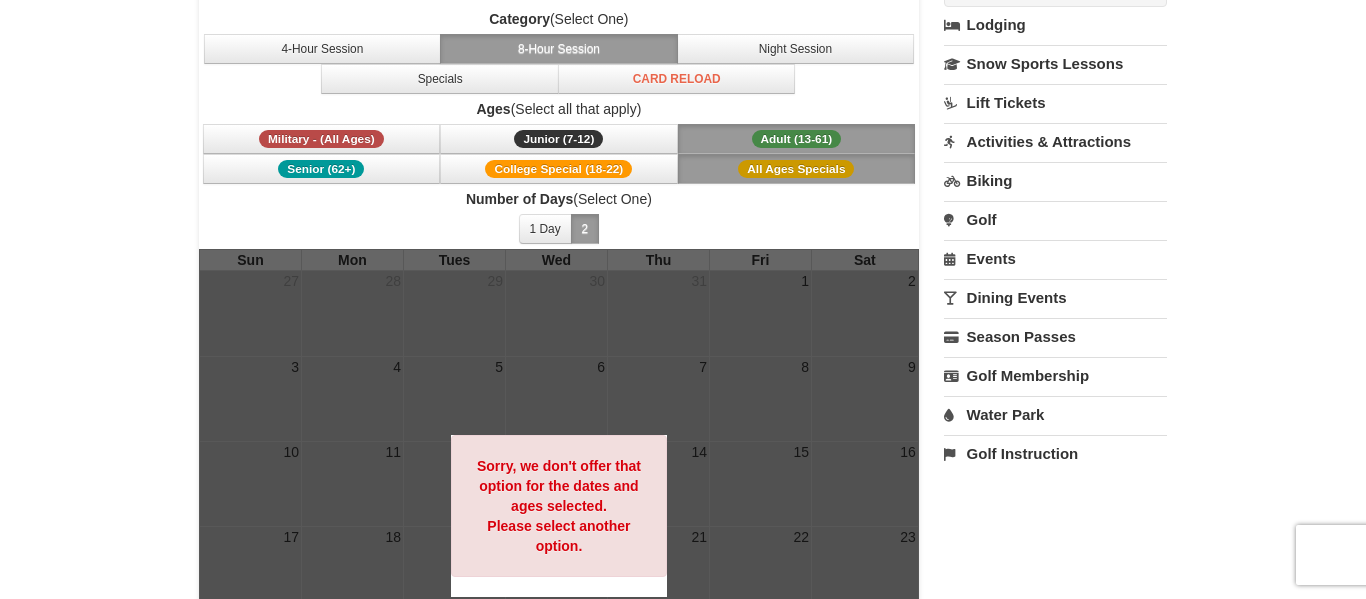 click on "Adult (13-61)" at bounding box center (797, 139) 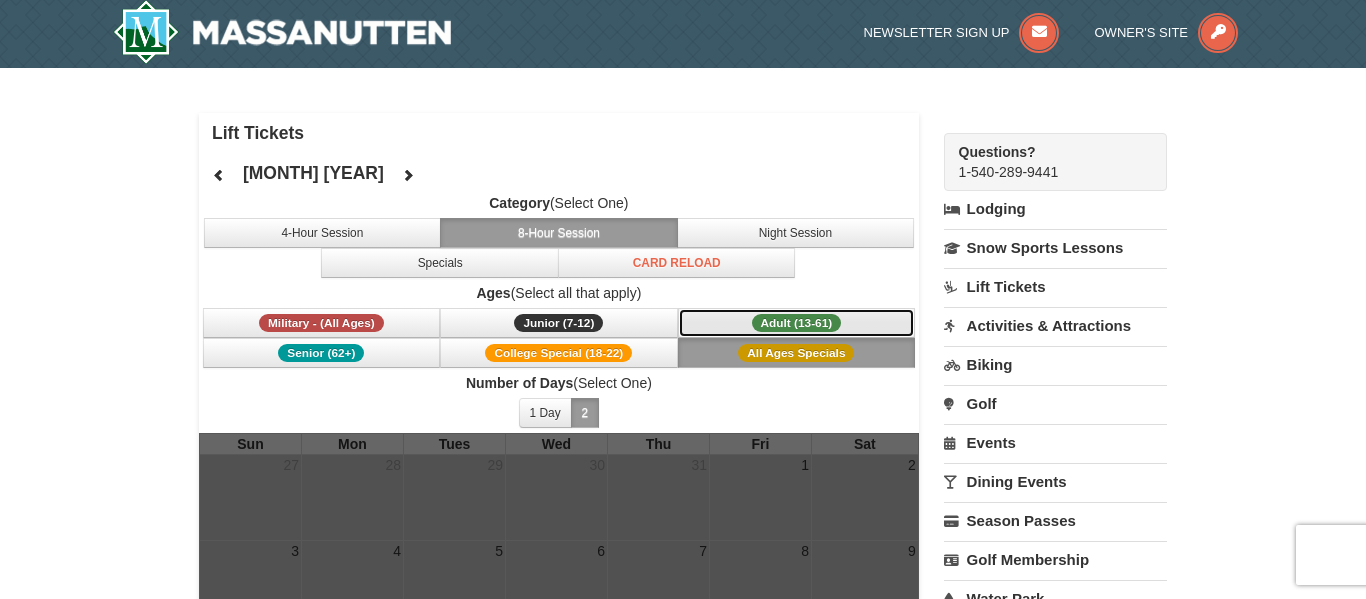 scroll, scrollTop: 0, scrollLeft: 0, axis: both 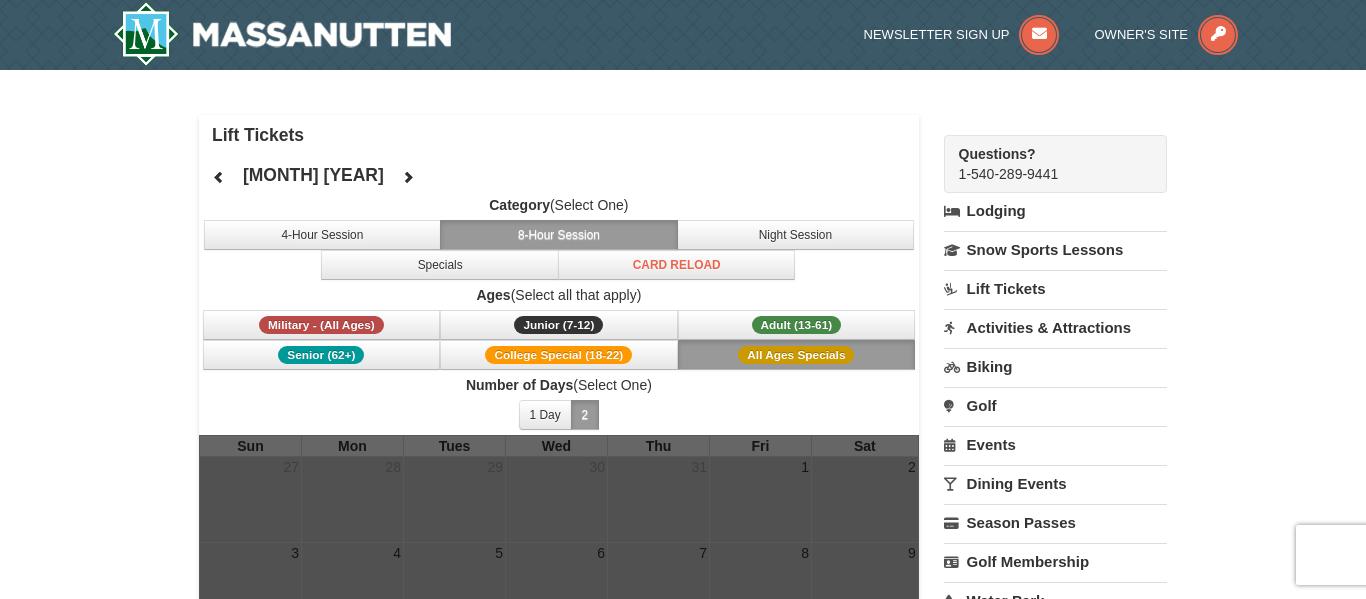 click on "Lift Tickets" at bounding box center (1055, 288) 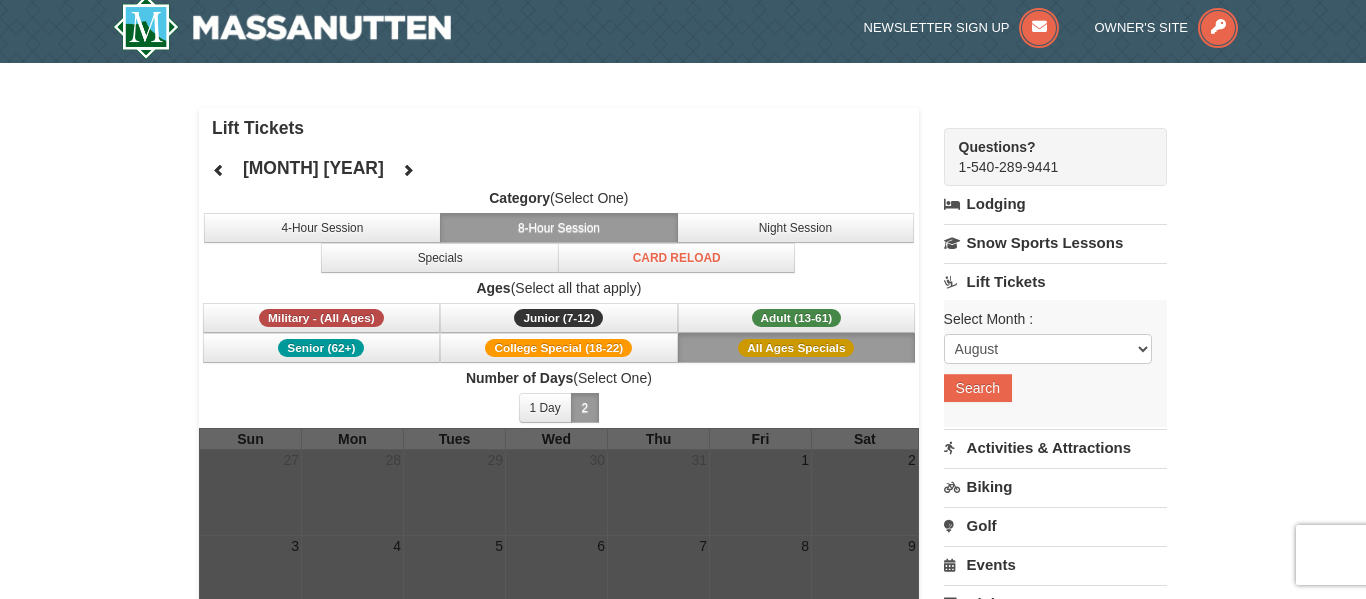 scroll, scrollTop: 3, scrollLeft: 0, axis: vertical 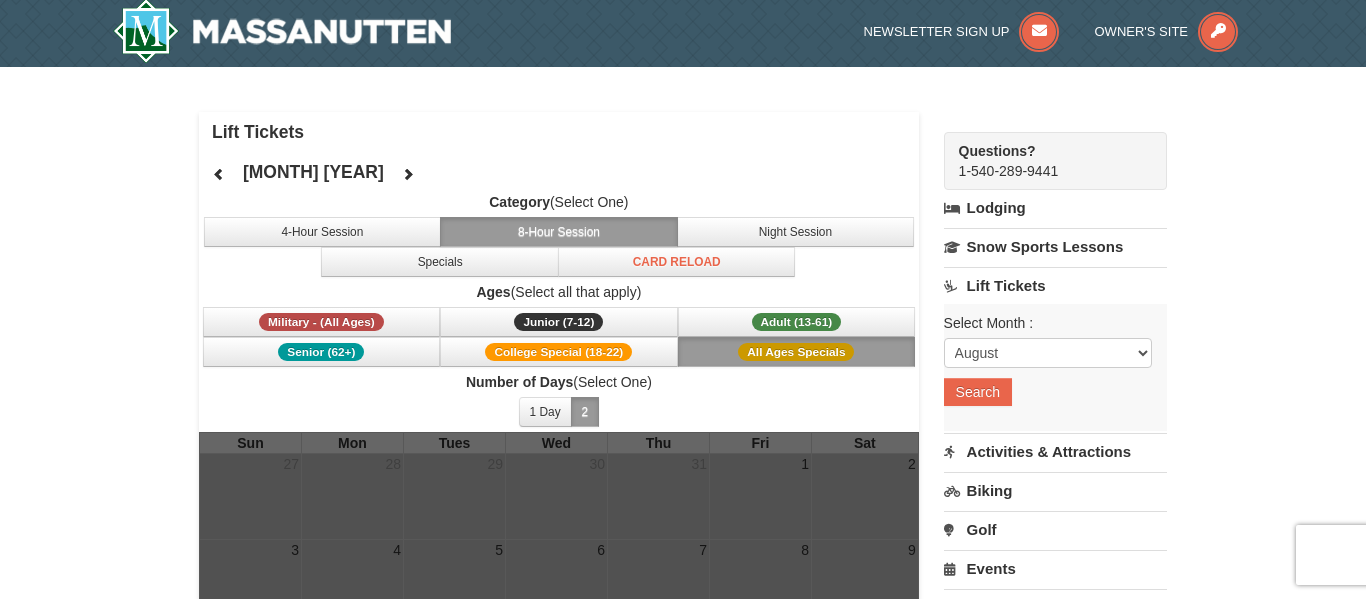 click on "Lodging" at bounding box center (1055, 208) 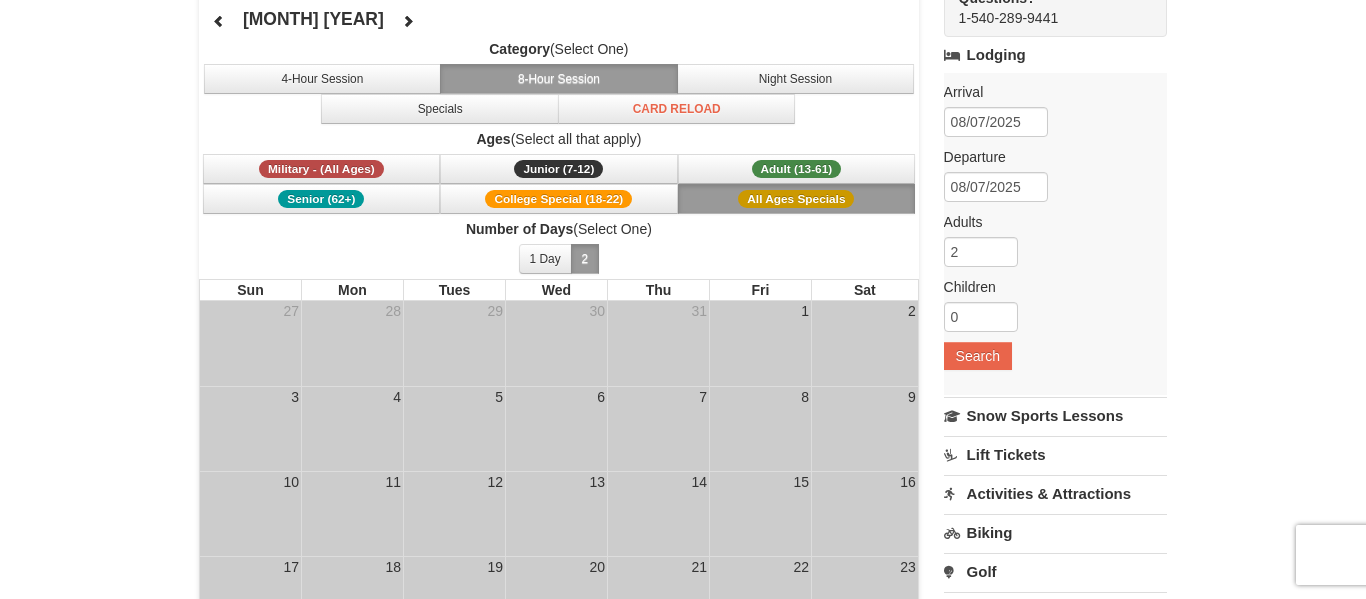 scroll, scrollTop: 0, scrollLeft: 0, axis: both 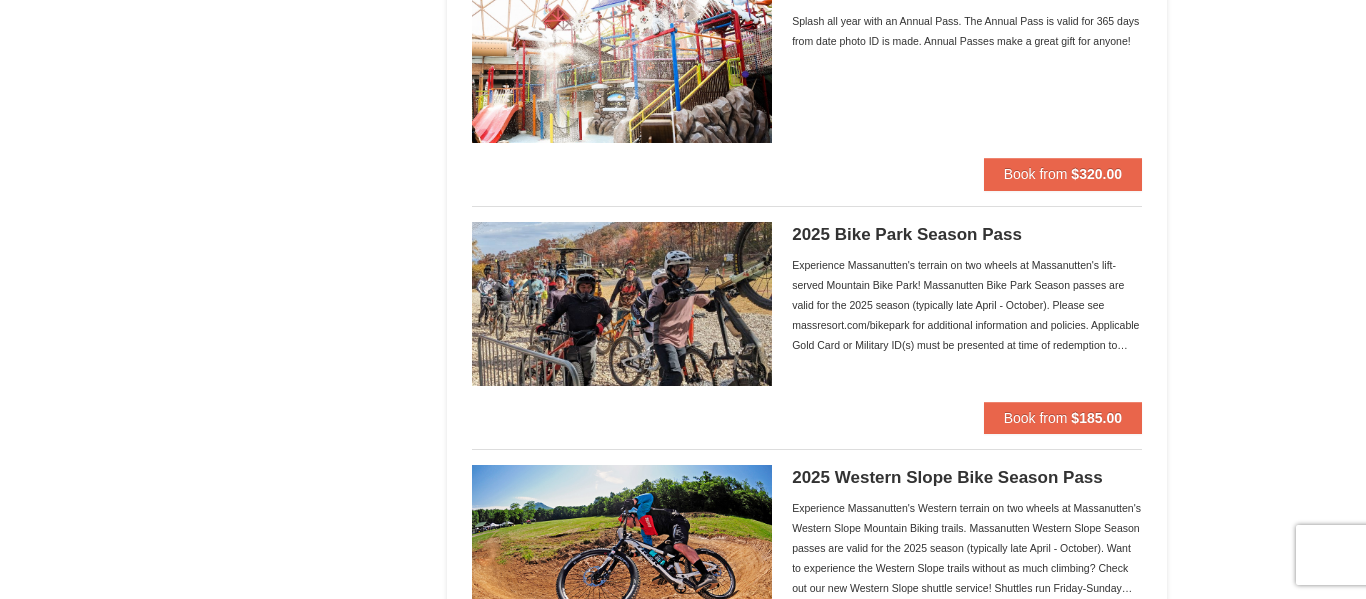 click on "×
Categories
Filter
My Itinerary
Questions?  1-540-289-9441
Lodging
Arrival Please format dates MM/DD/YYYY Please format dates MM/DD/YYYY
08/07/2025
Departure Please format dates MM/DD/YYYY Please format dates MM/DD/YYYY
08/07/2025
Adults 2 0 May" at bounding box center (683, -319) 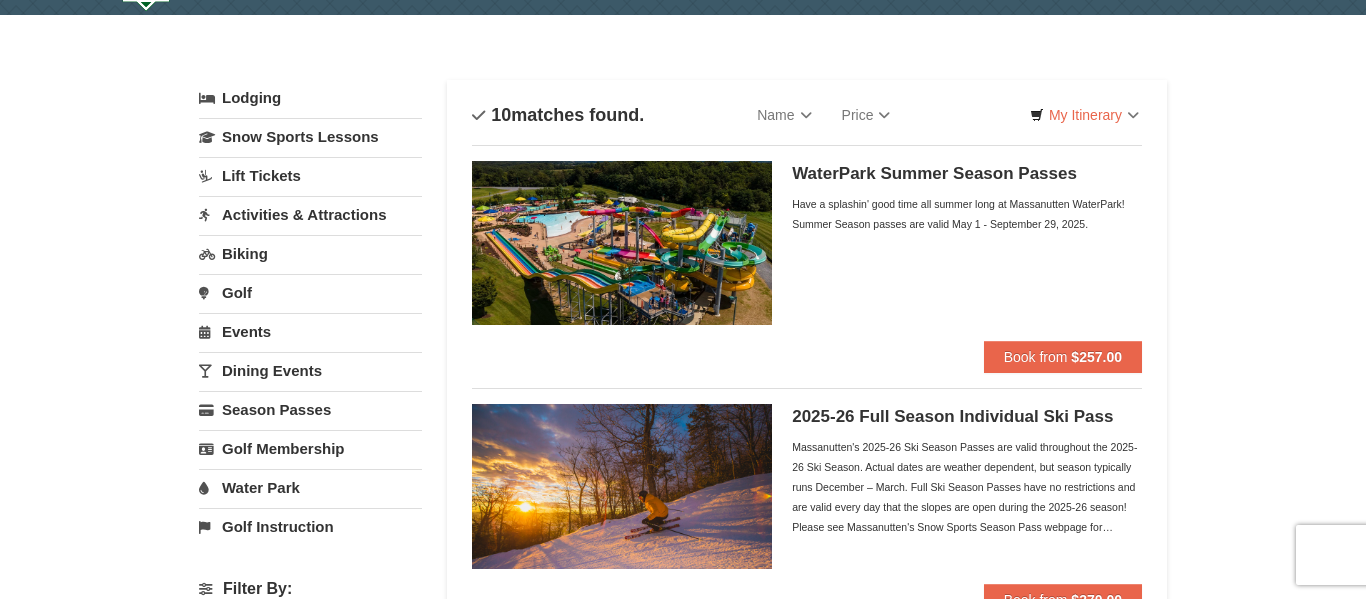 scroll, scrollTop: 54, scrollLeft: 0, axis: vertical 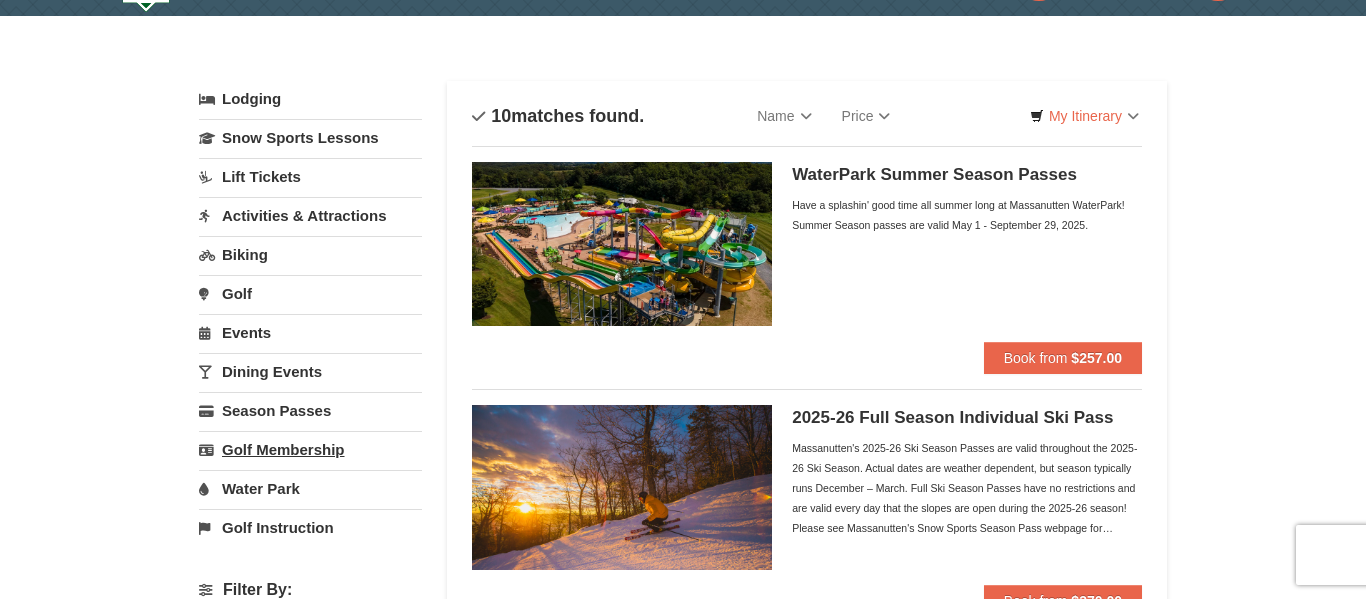 click on "Golf Membership" at bounding box center (310, 449) 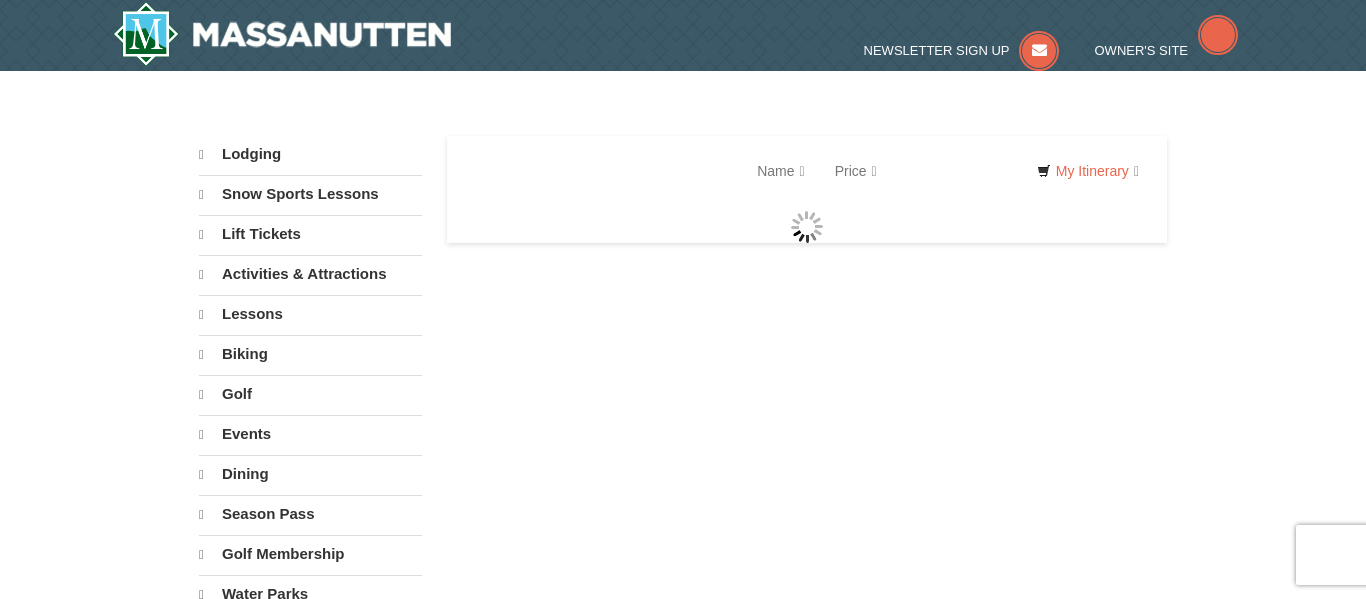 scroll, scrollTop: 0, scrollLeft: 0, axis: both 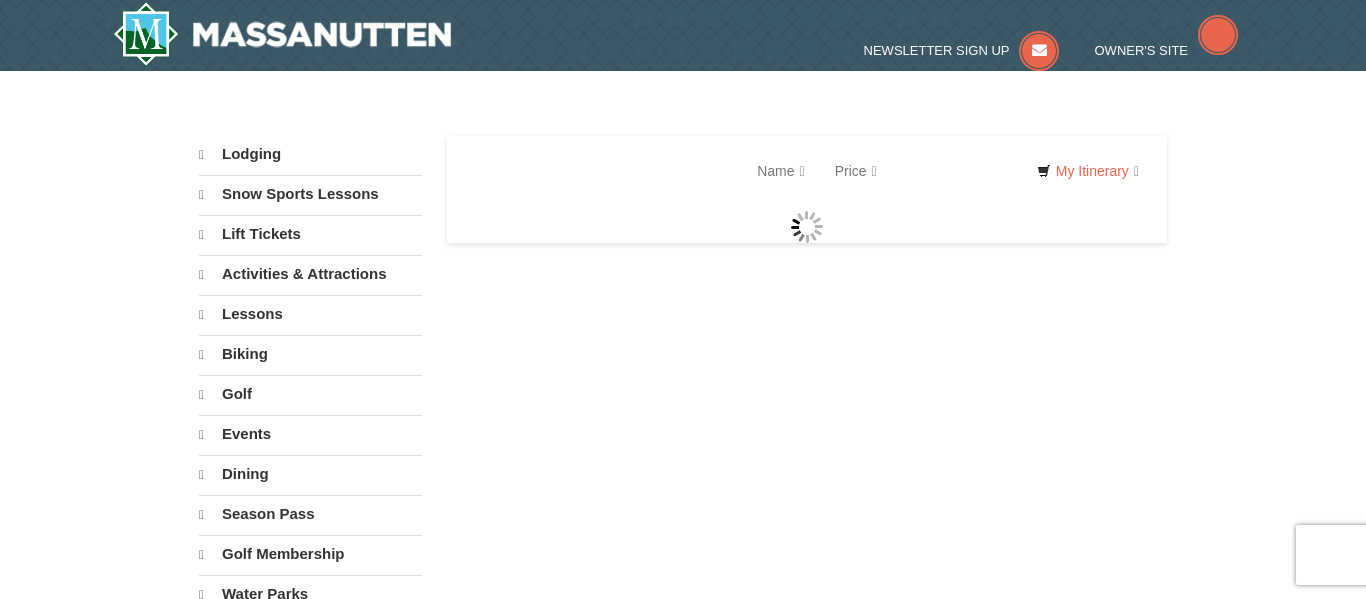 select on "8" 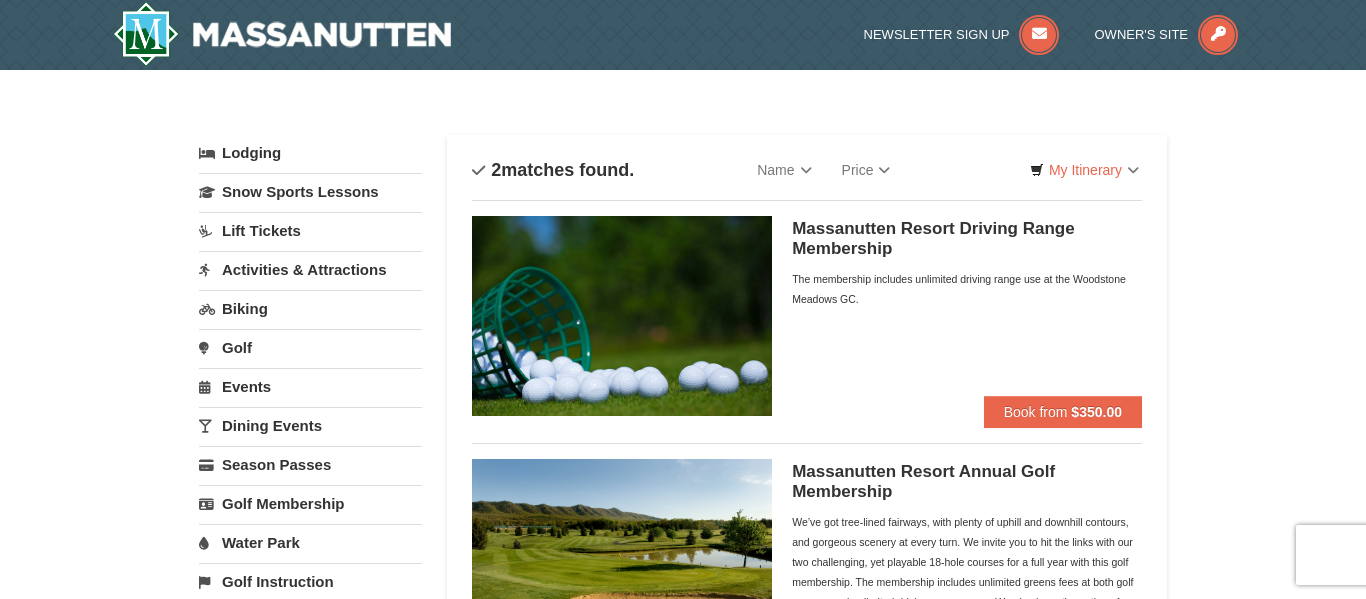 scroll, scrollTop: 0, scrollLeft: 0, axis: both 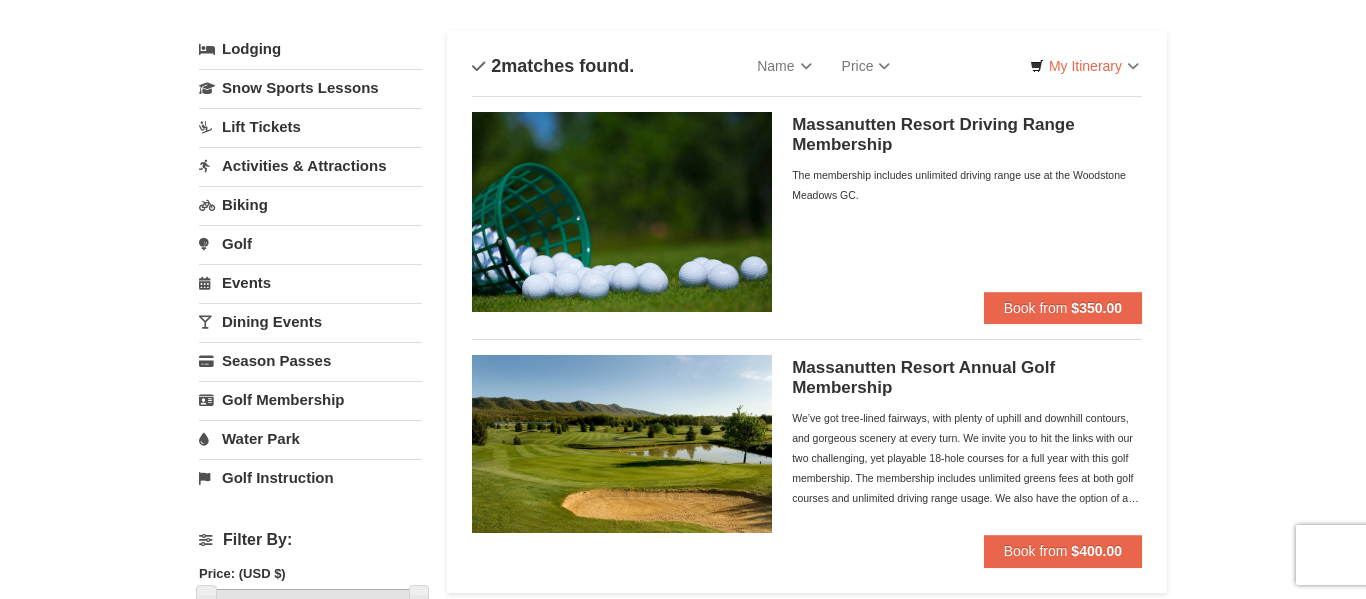click on "Events" at bounding box center [310, 282] 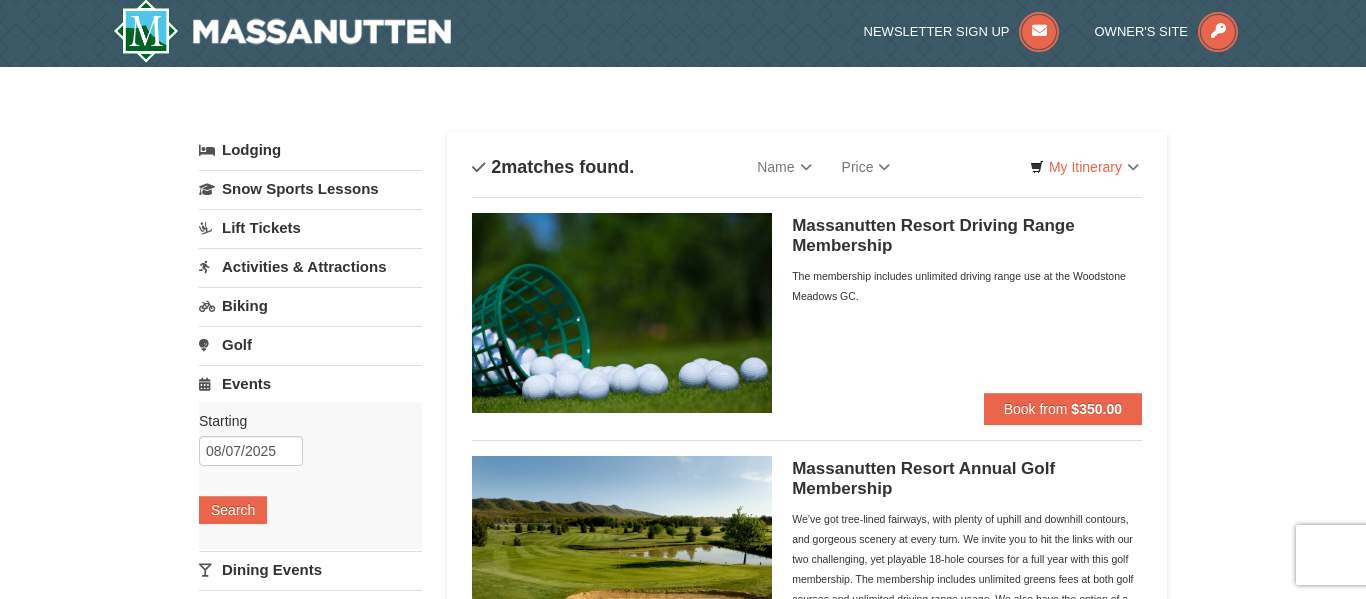 scroll, scrollTop: 11, scrollLeft: 0, axis: vertical 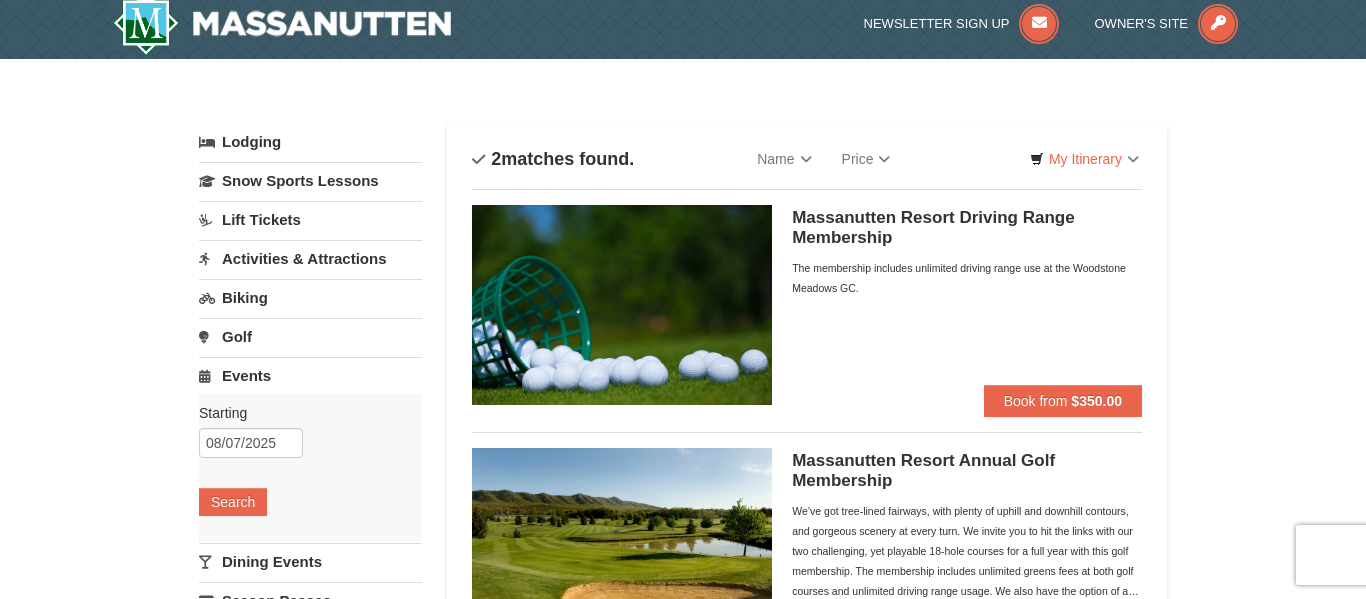 click on "Events" at bounding box center [310, 375] 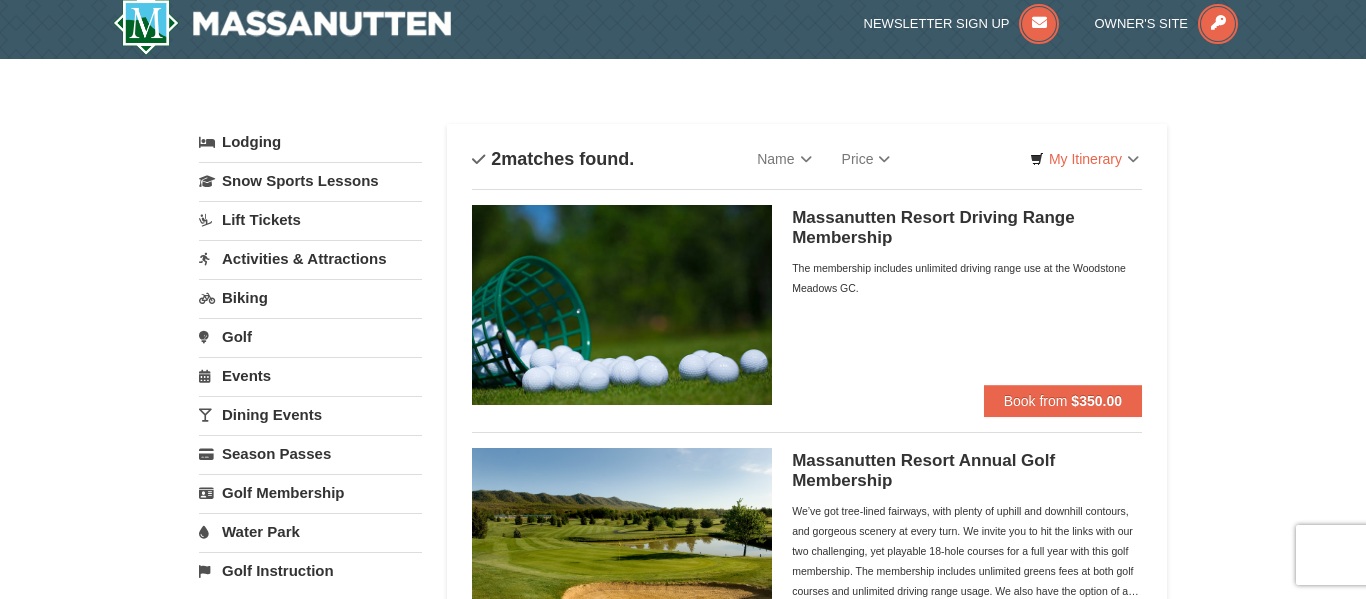 click on "Golf" at bounding box center [310, 336] 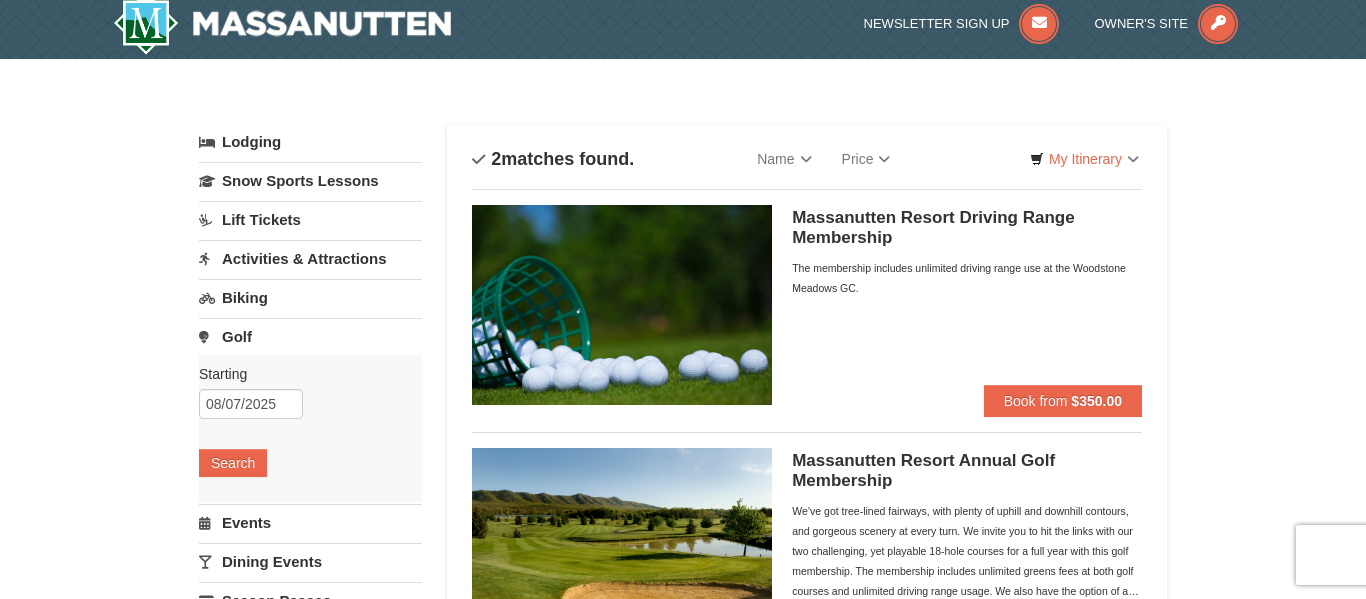 click on "Biking" at bounding box center (310, 297) 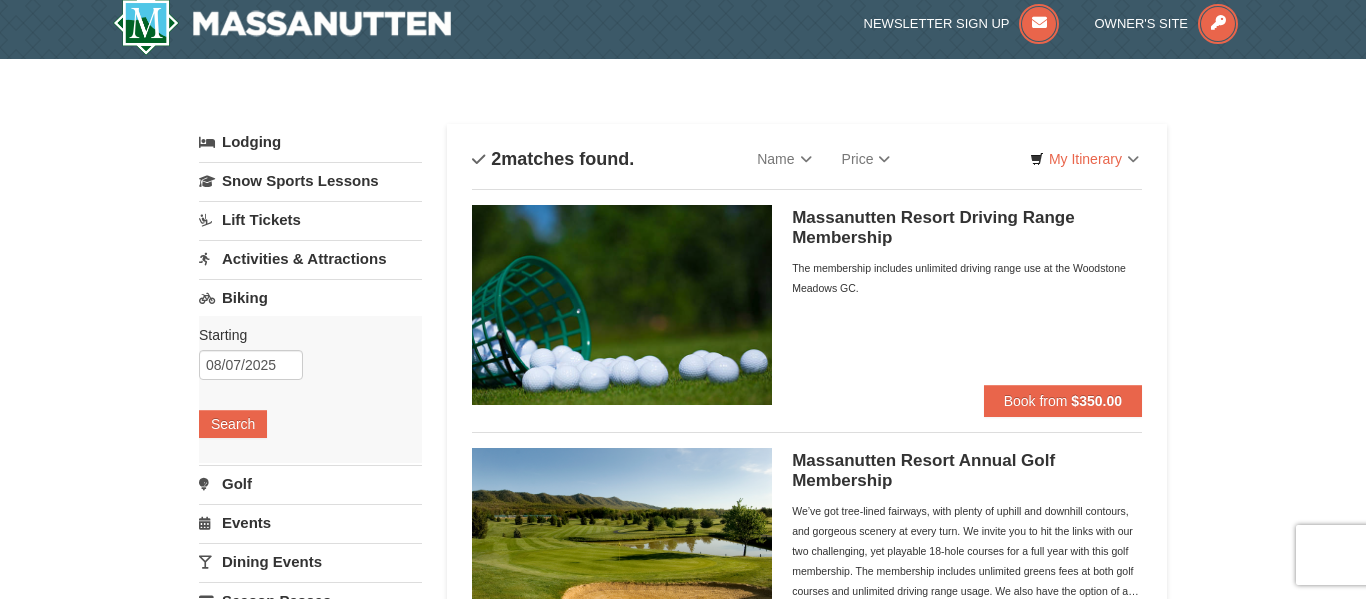 click on "Activities & Attractions" at bounding box center (310, 258) 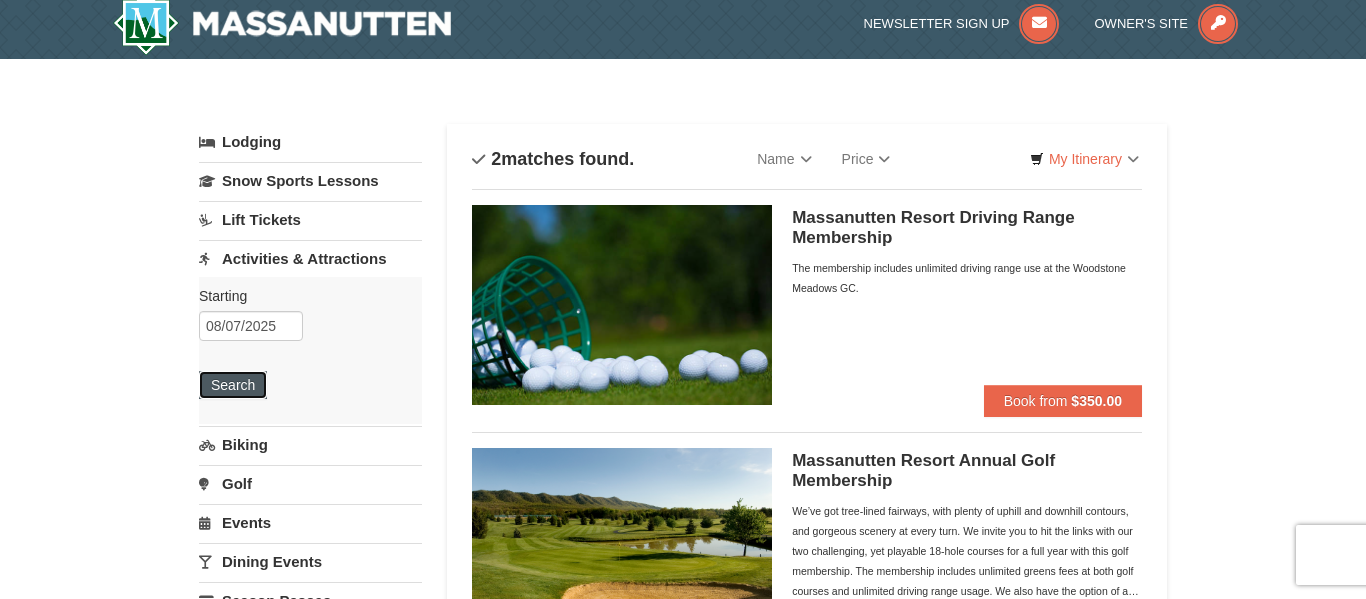 click on "Search" at bounding box center (233, 385) 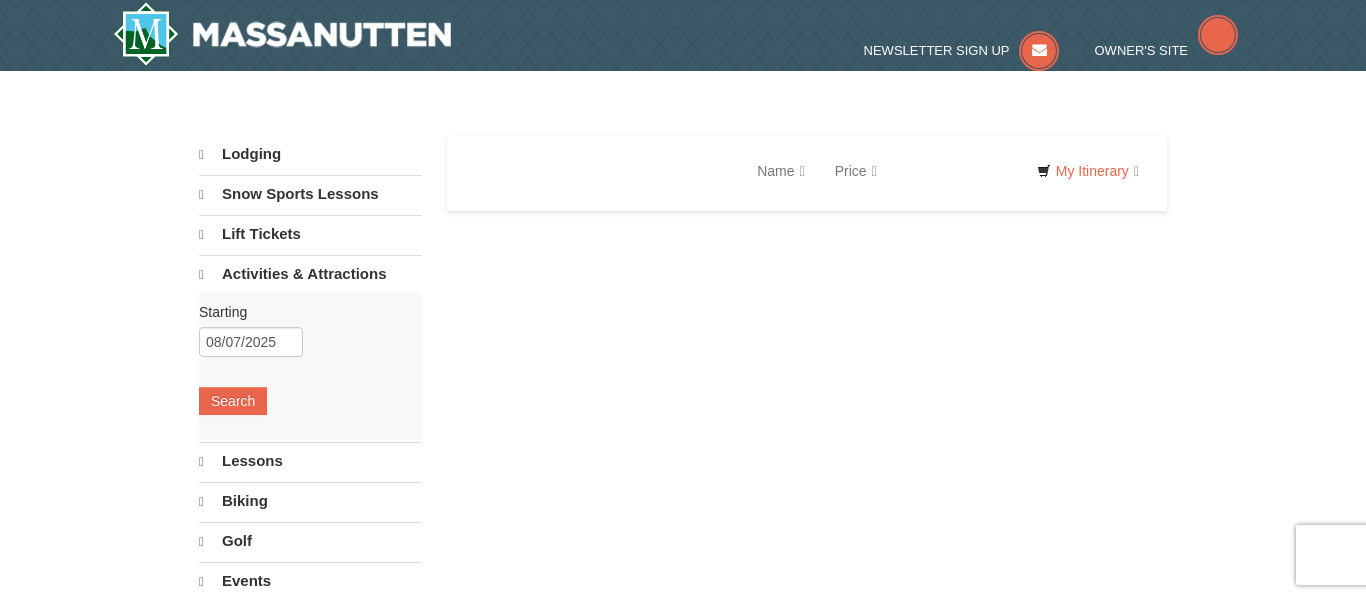 scroll, scrollTop: 0, scrollLeft: 0, axis: both 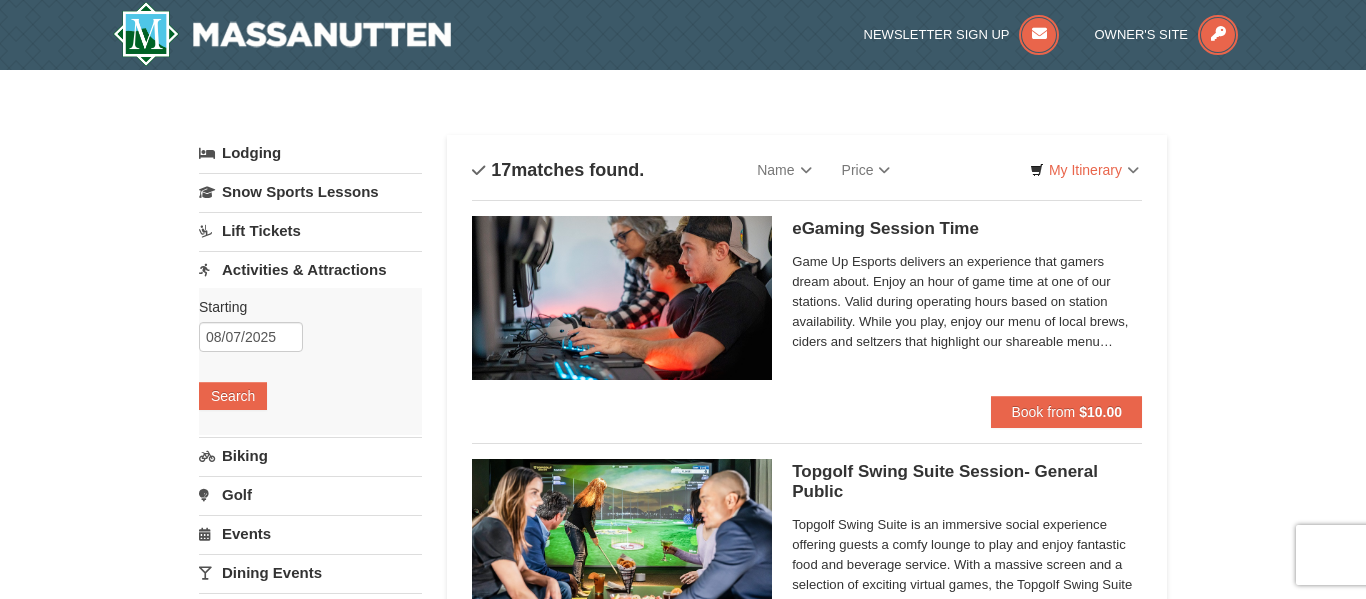 click on "Activities & Attractions" at bounding box center [310, 269] 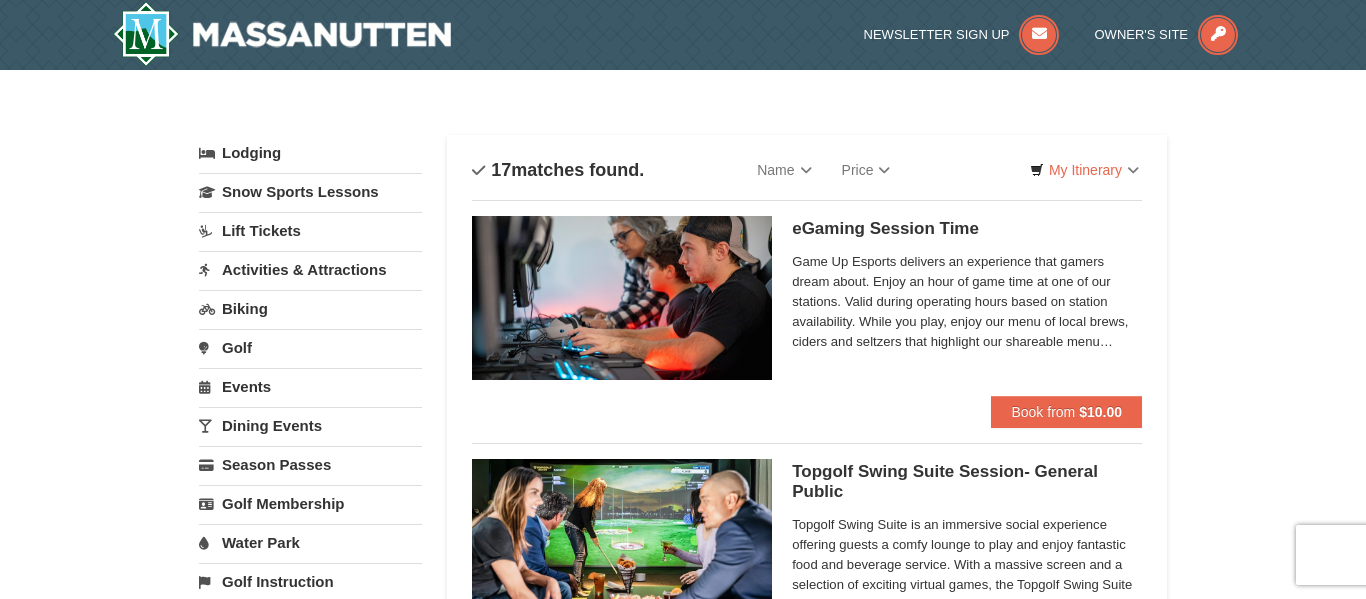 click on "Lift Tickets" at bounding box center [310, 230] 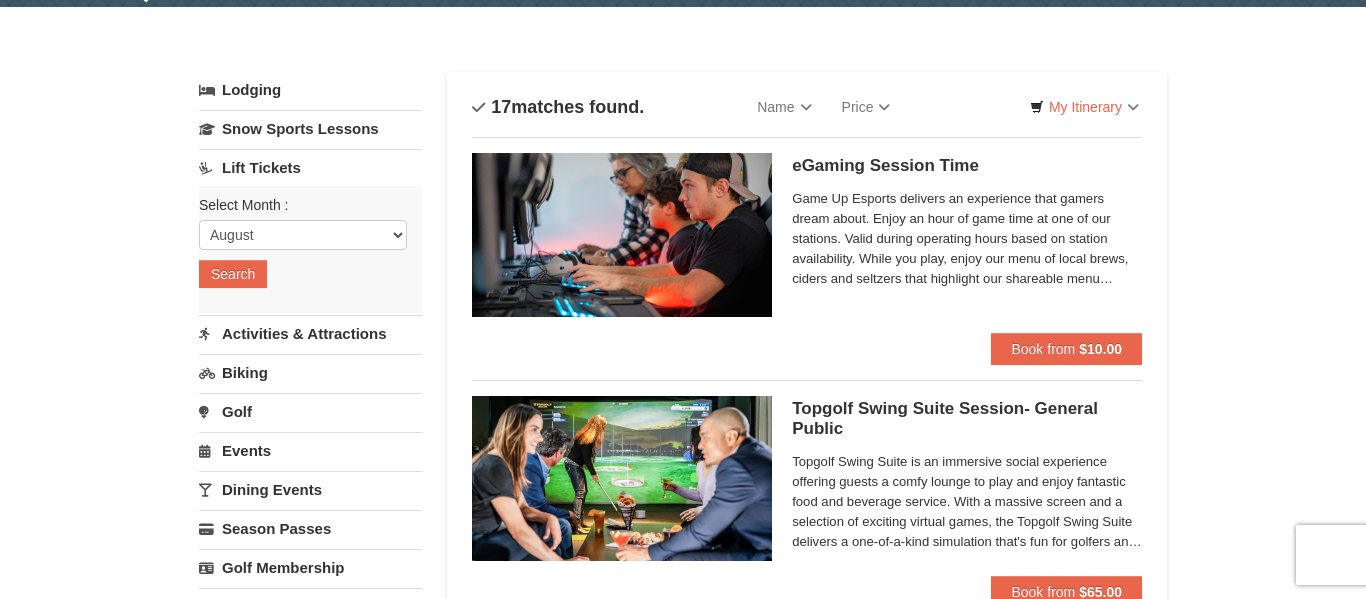 scroll, scrollTop: 64, scrollLeft: 0, axis: vertical 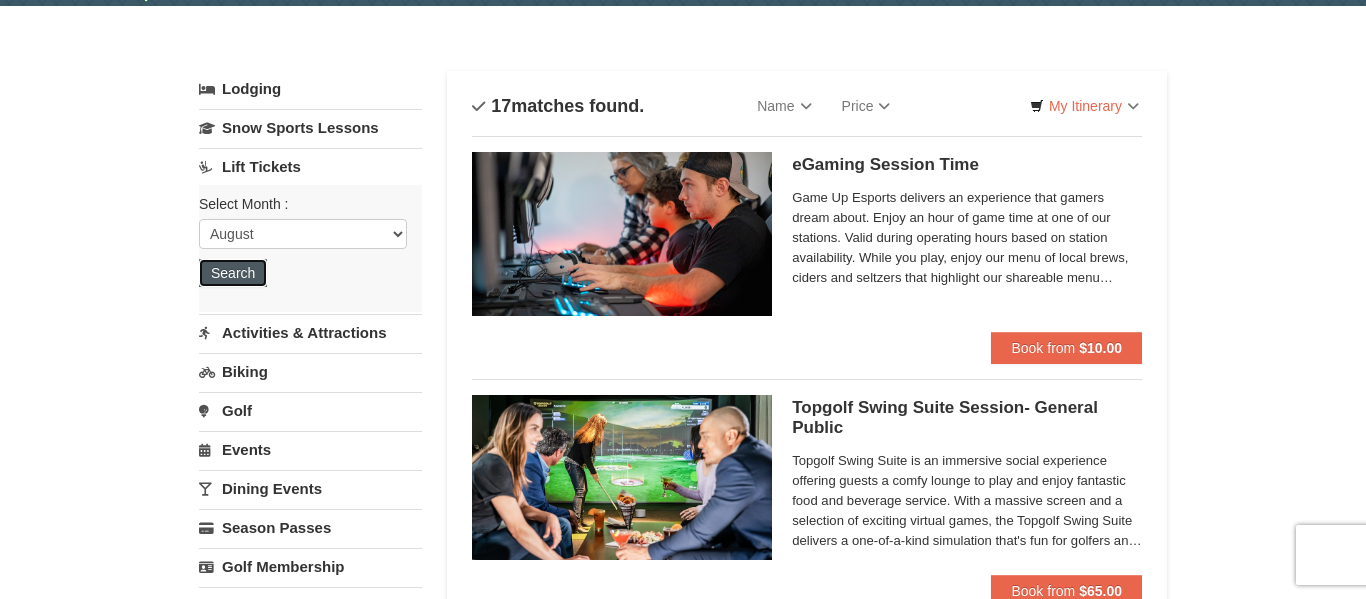 click on "Search" at bounding box center [233, 273] 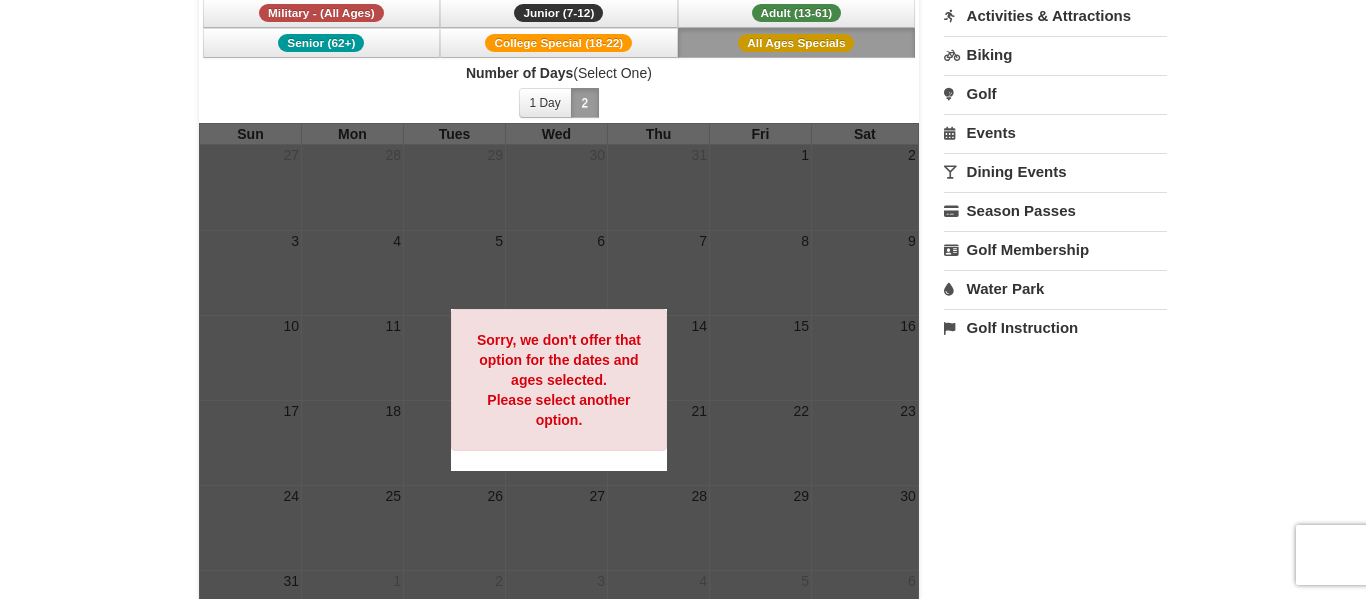 scroll, scrollTop: 353, scrollLeft: 0, axis: vertical 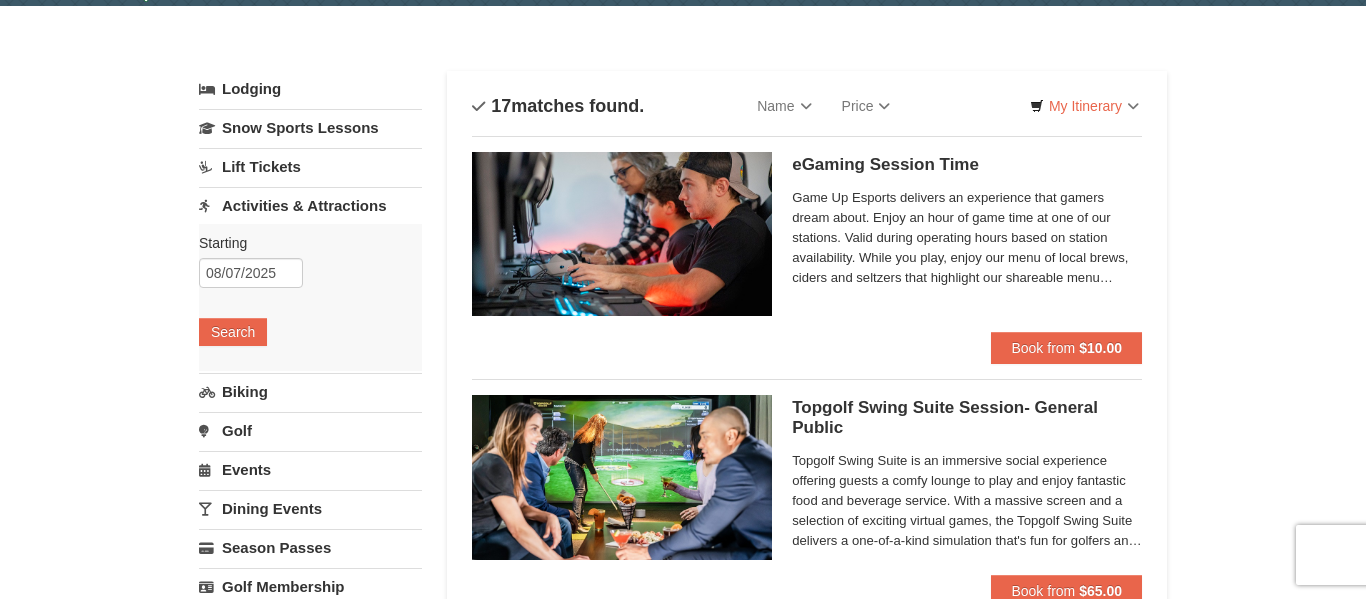 click on "Lodging" at bounding box center [310, 89] 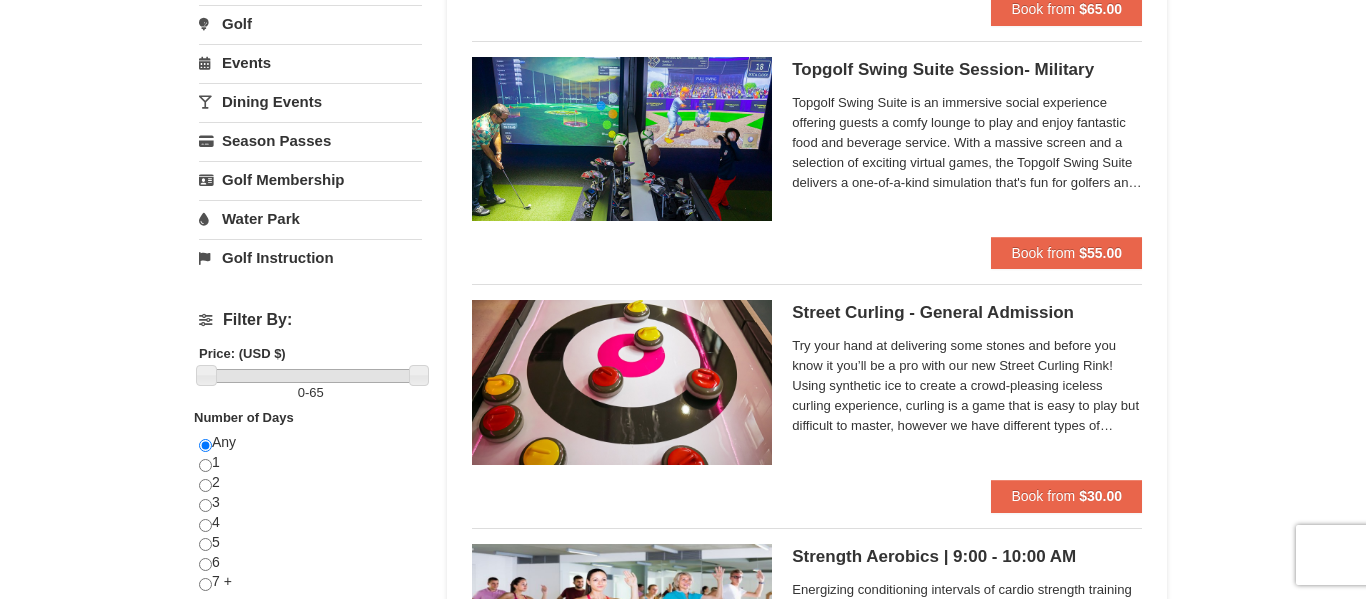 scroll, scrollTop: 637, scrollLeft: 0, axis: vertical 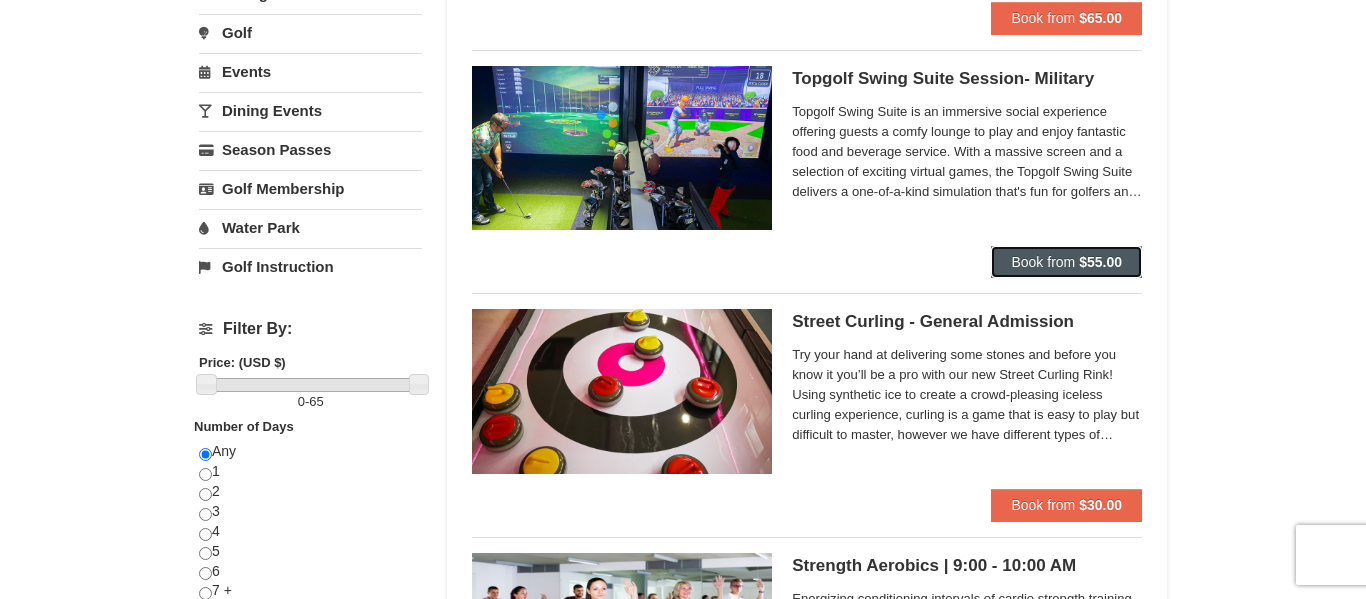 click on "Book from   $55.00" at bounding box center (1066, 262) 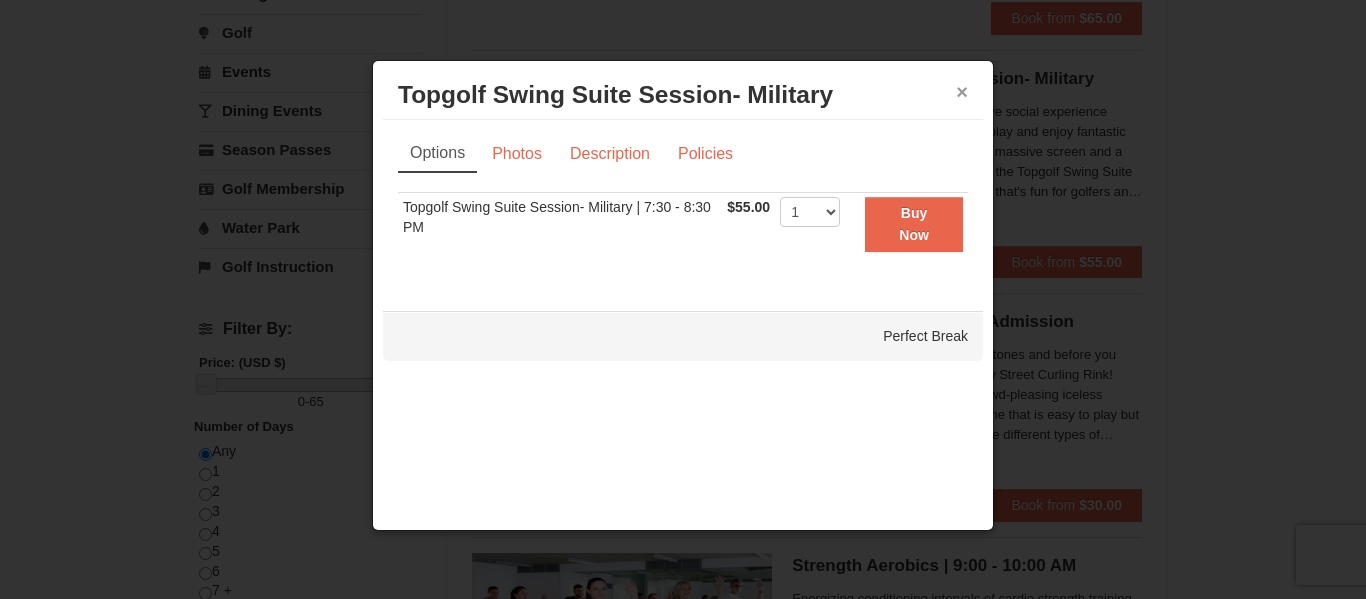 click on "×" at bounding box center (962, 92) 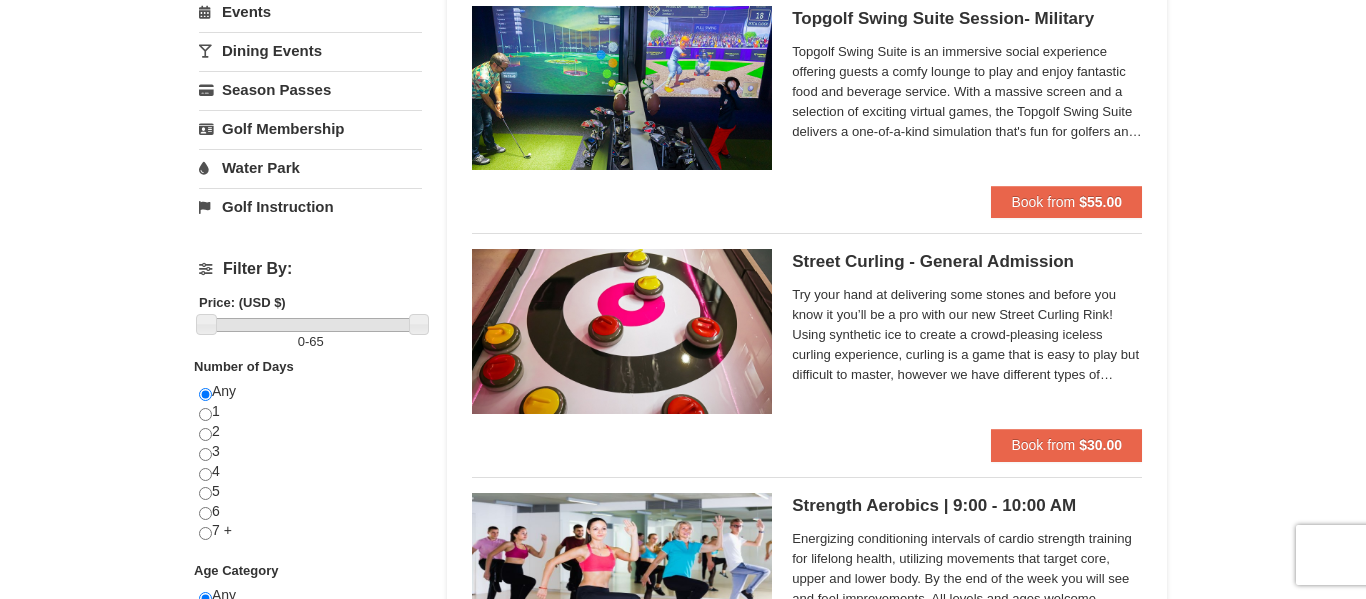 scroll, scrollTop: 703, scrollLeft: 0, axis: vertical 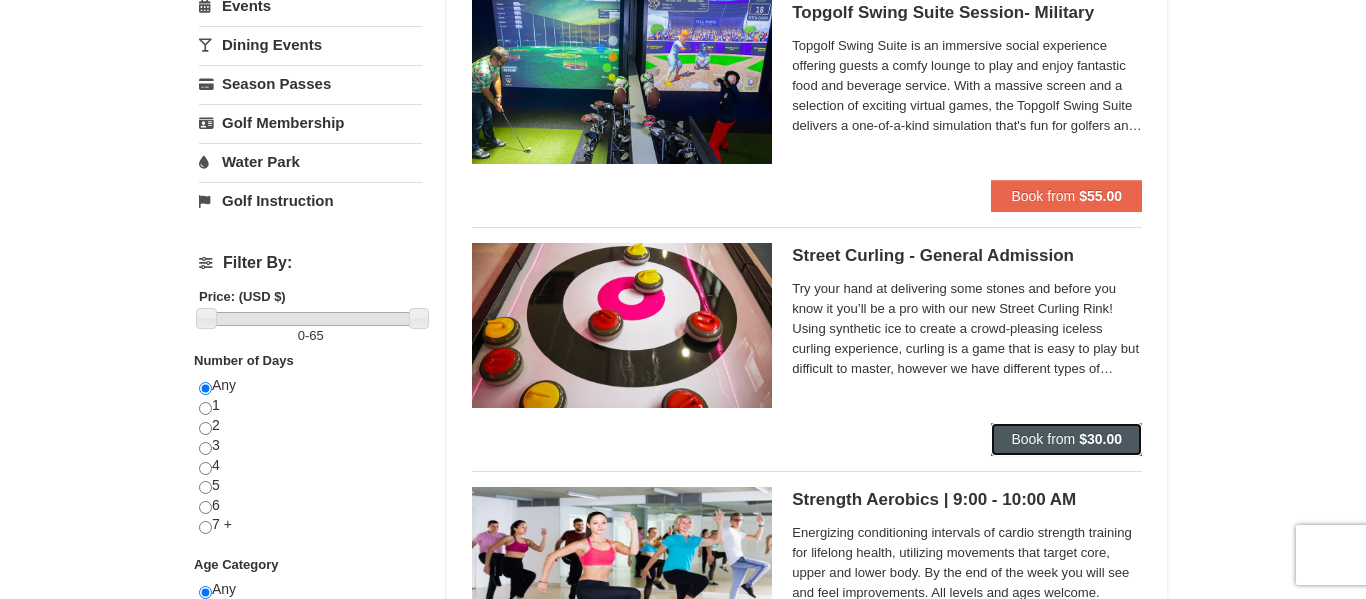 click on "Book from" at bounding box center [1043, 439] 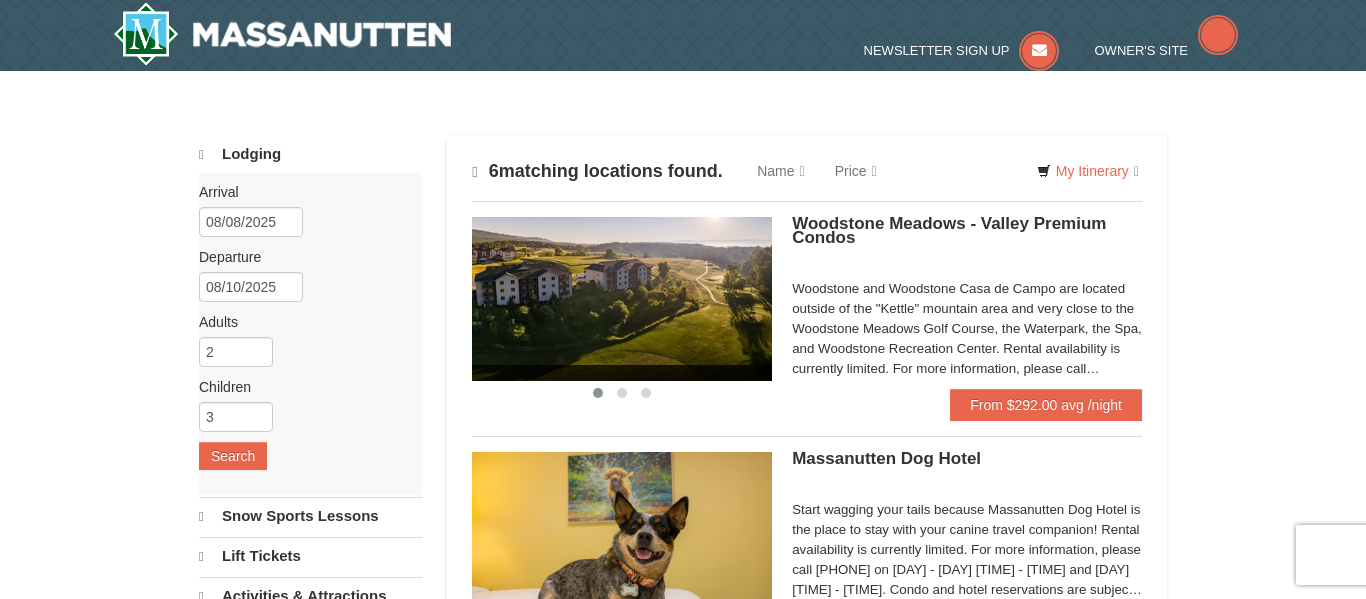scroll, scrollTop: 0, scrollLeft: 0, axis: both 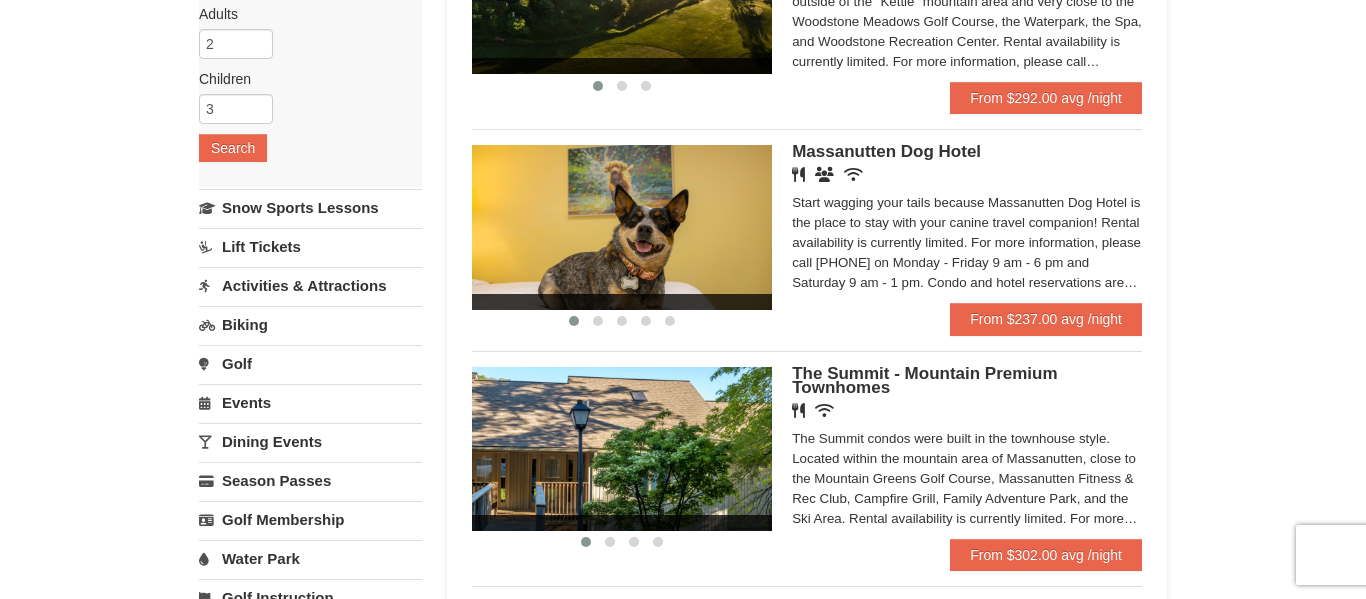 click on "×
Categories
Map
List
Filter
My Itinerary
Questions?  1-540-289-9441
Lodging
Arrival Please format dates MM/DD/YYYY Please format dates MM/DD/YYYY
08/08/2025
Departure Please format dates MM/DD/YYYY Please format dates MM/DD/YYYY
08/10/2025
Adults 2 3 May" at bounding box center [683, 534] 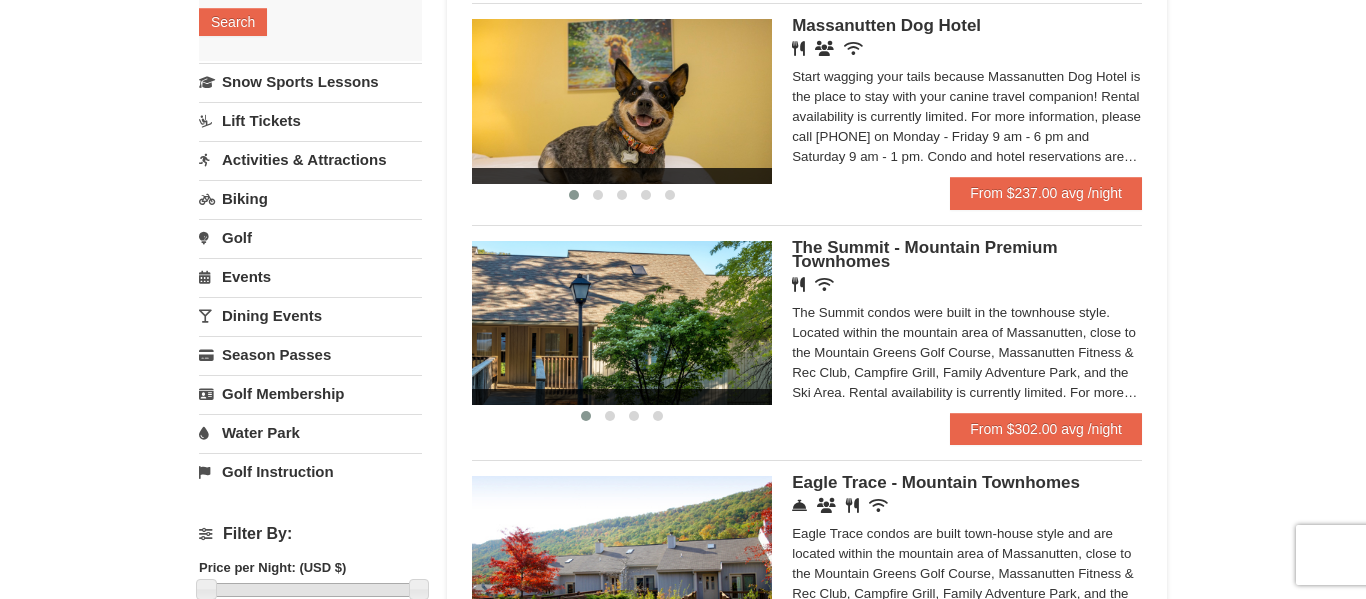 scroll, scrollTop: 404, scrollLeft: 0, axis: vertical 